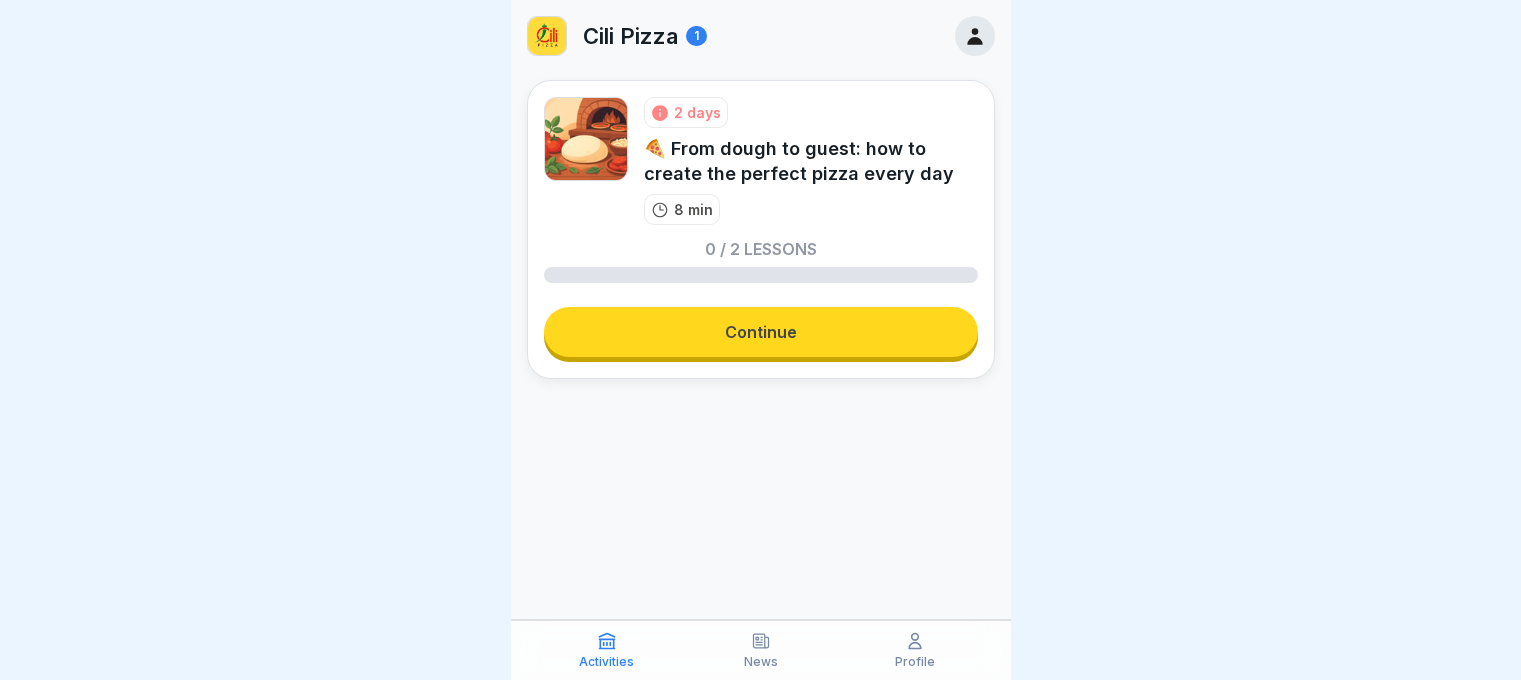 scroll, scrollTop: 0, scrollLeft: 0, axis: both 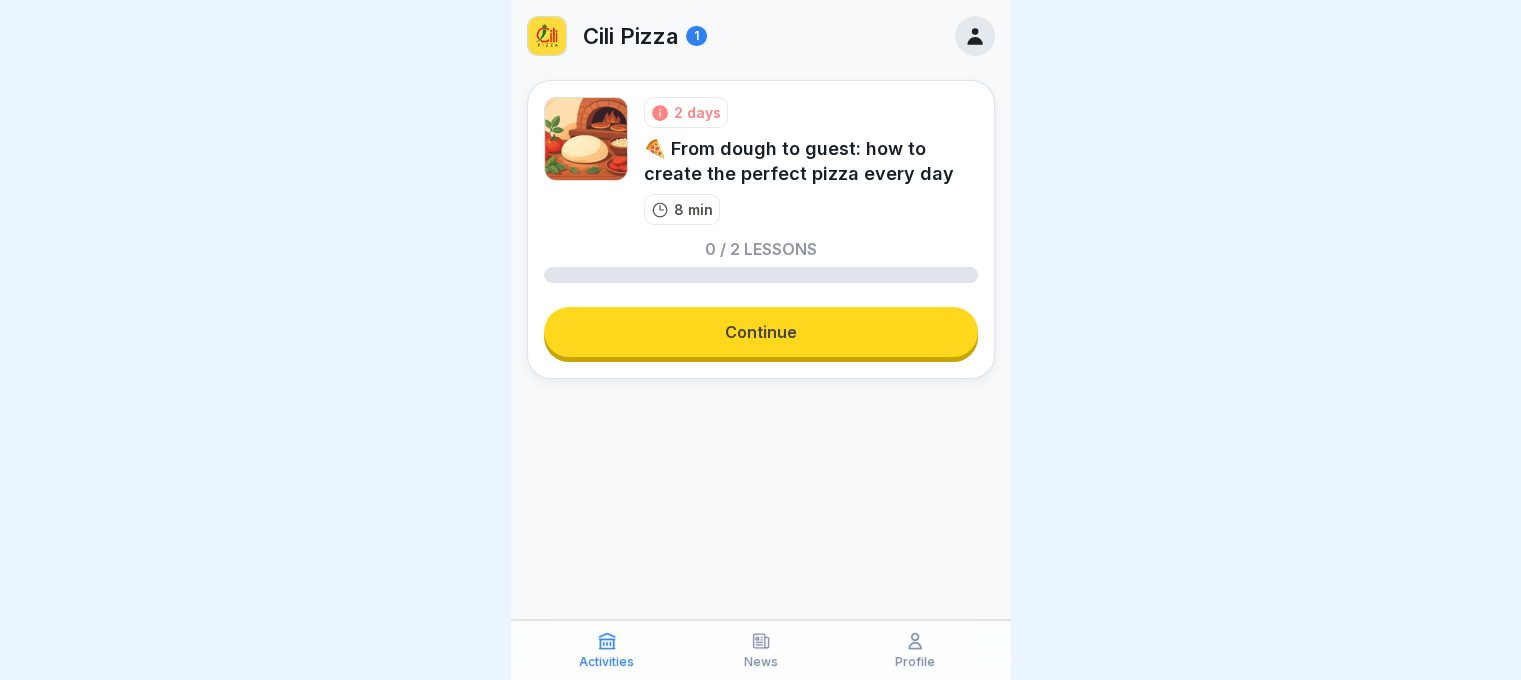 click on "Continue" at bounding box center (761, 332) 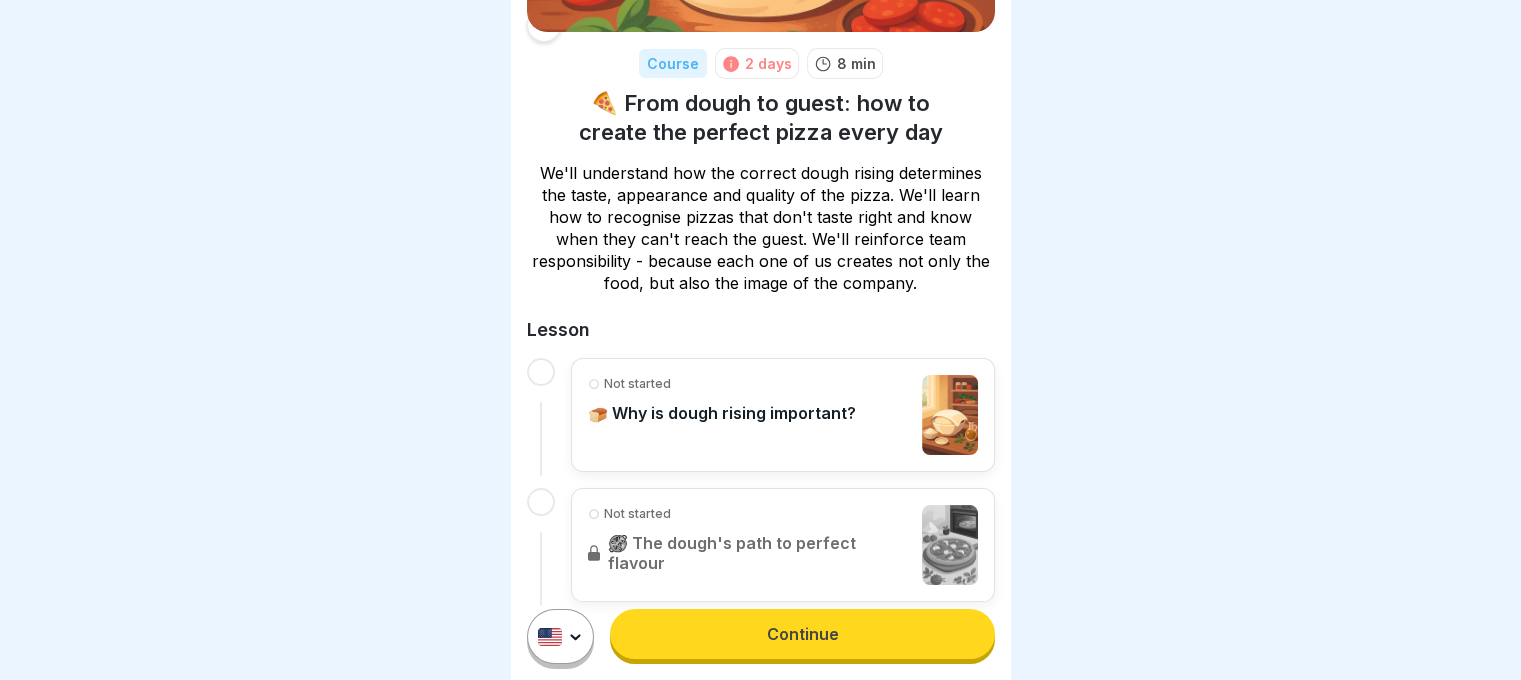 scroll, scrollTop: 271, scrollLeft: 0, axis: vertical 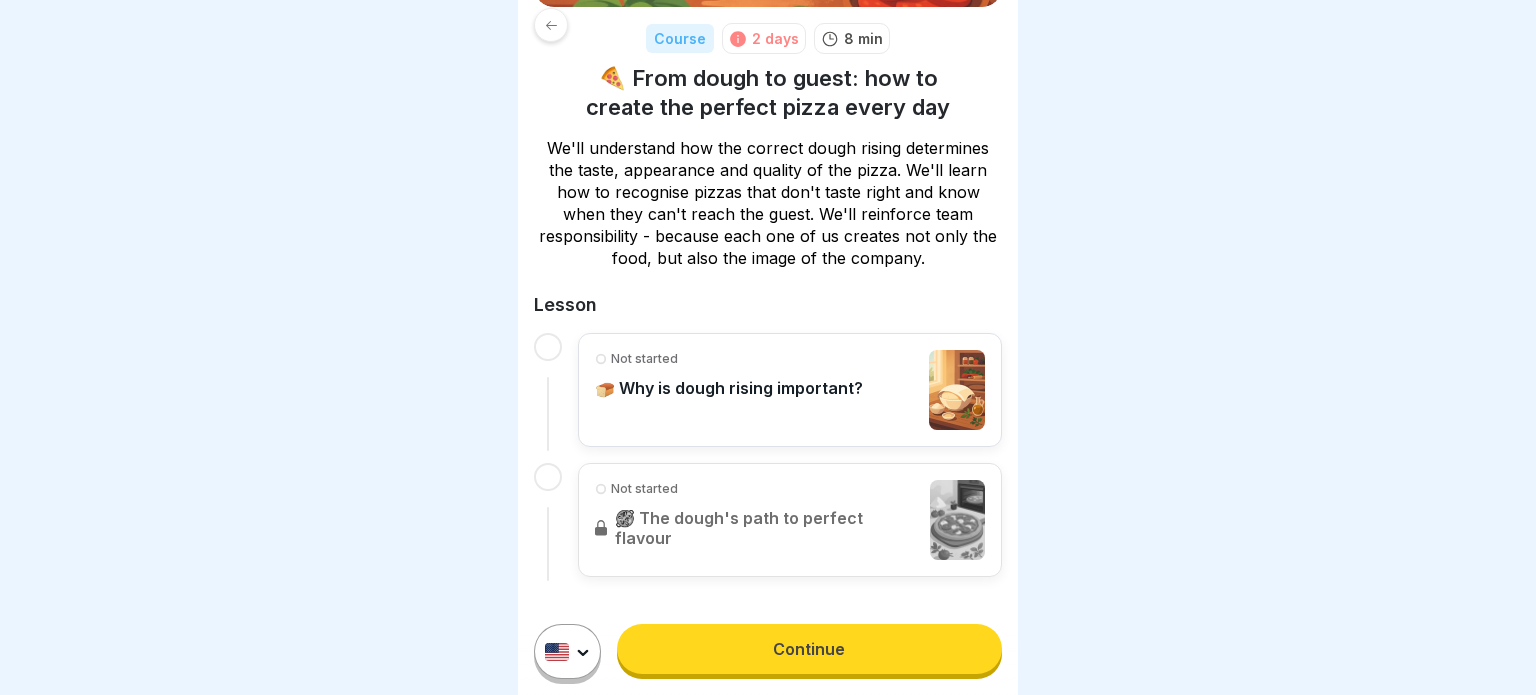 click on "Course 2 days 8 min 🍕 From dough to guest: how to create the perfect pizza every day We'll understand how the correct dough rising determines the taste, appearance and quality of the pizza. We'll learn how to recognise pizzas that don't taste right and know when they can't reach the guest. We'll reinforce team responsibility - because each one of us creates not only the food, but also the image of the company. Lesson Not started 🍞 Why is dough rising important? Not started 🥘 The dough's path to perfect flavour Continue" at bounding box center (768, 347) 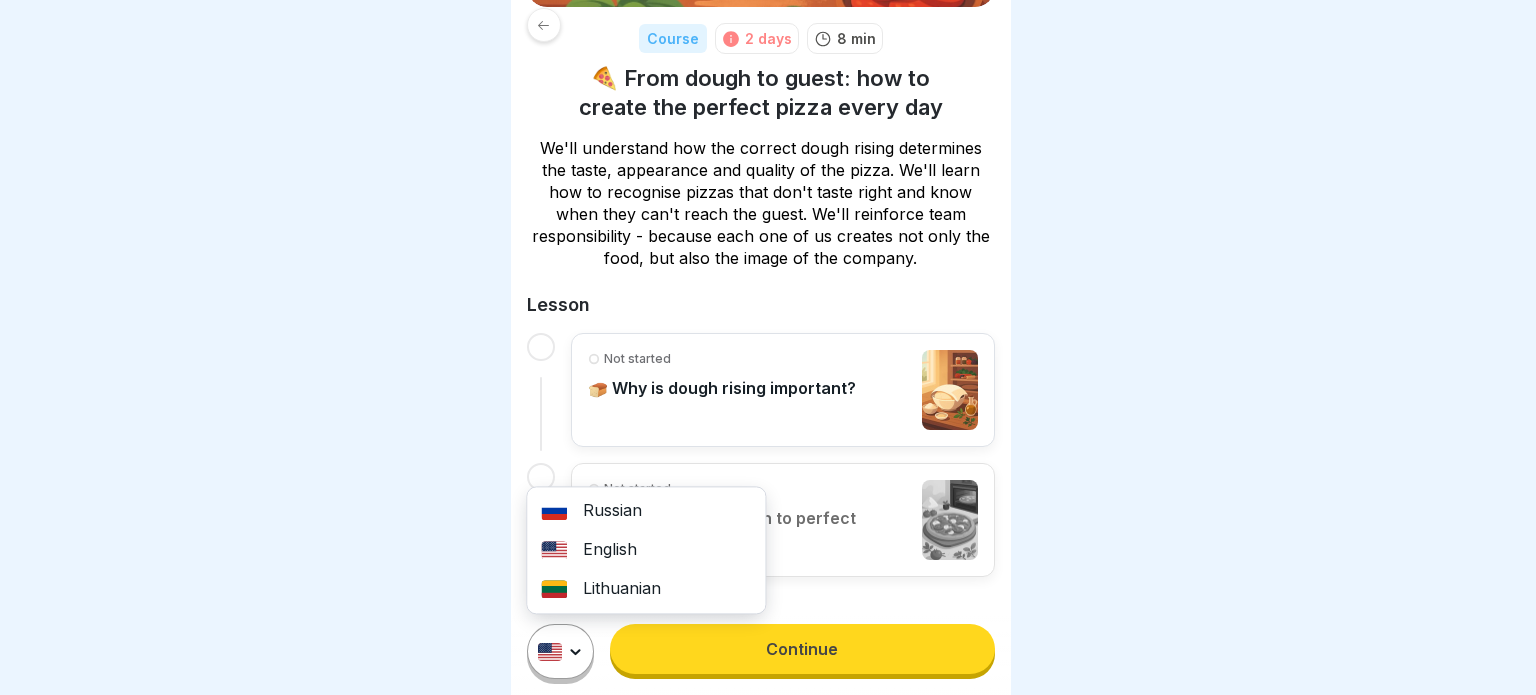 click on "Lithuanian" at bounding box center (646, 589) 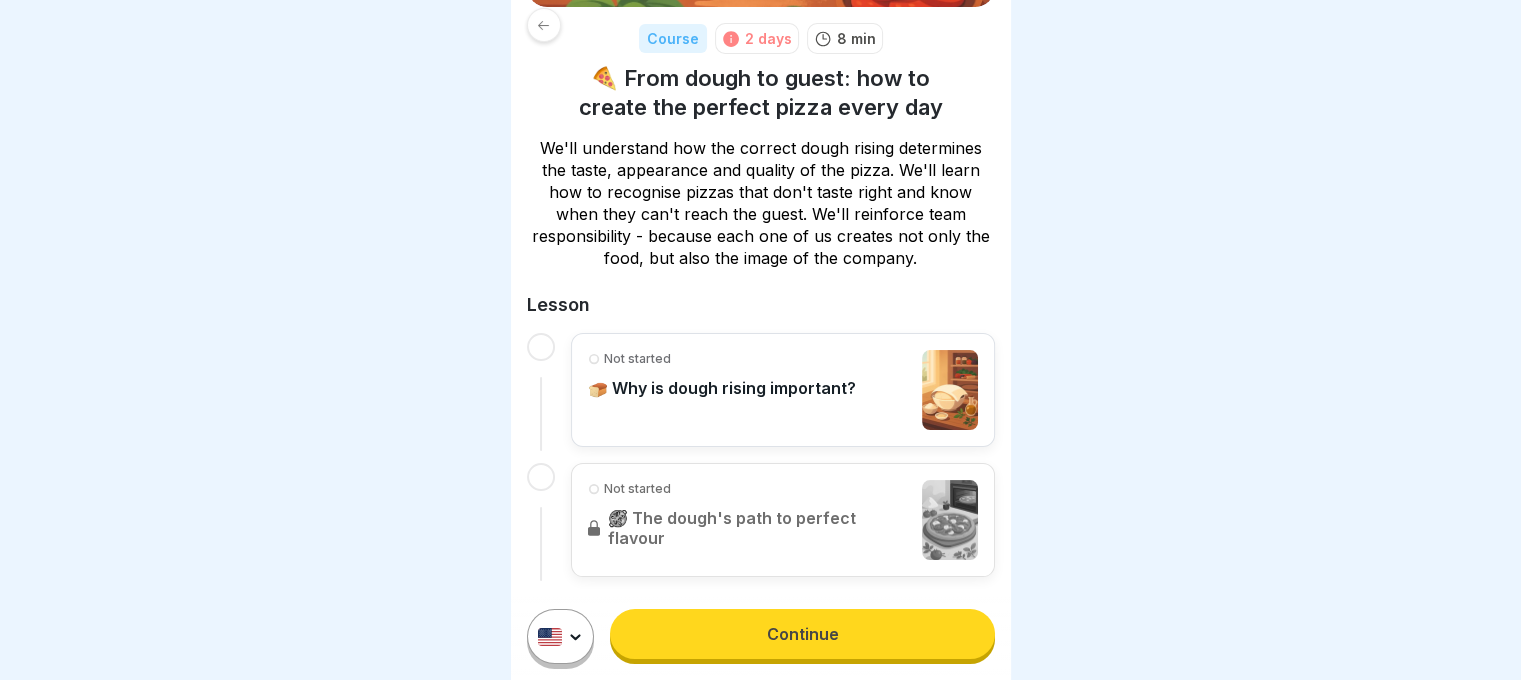scroll, scrollTop: 248, scrollLeft: 0, axis: vertical 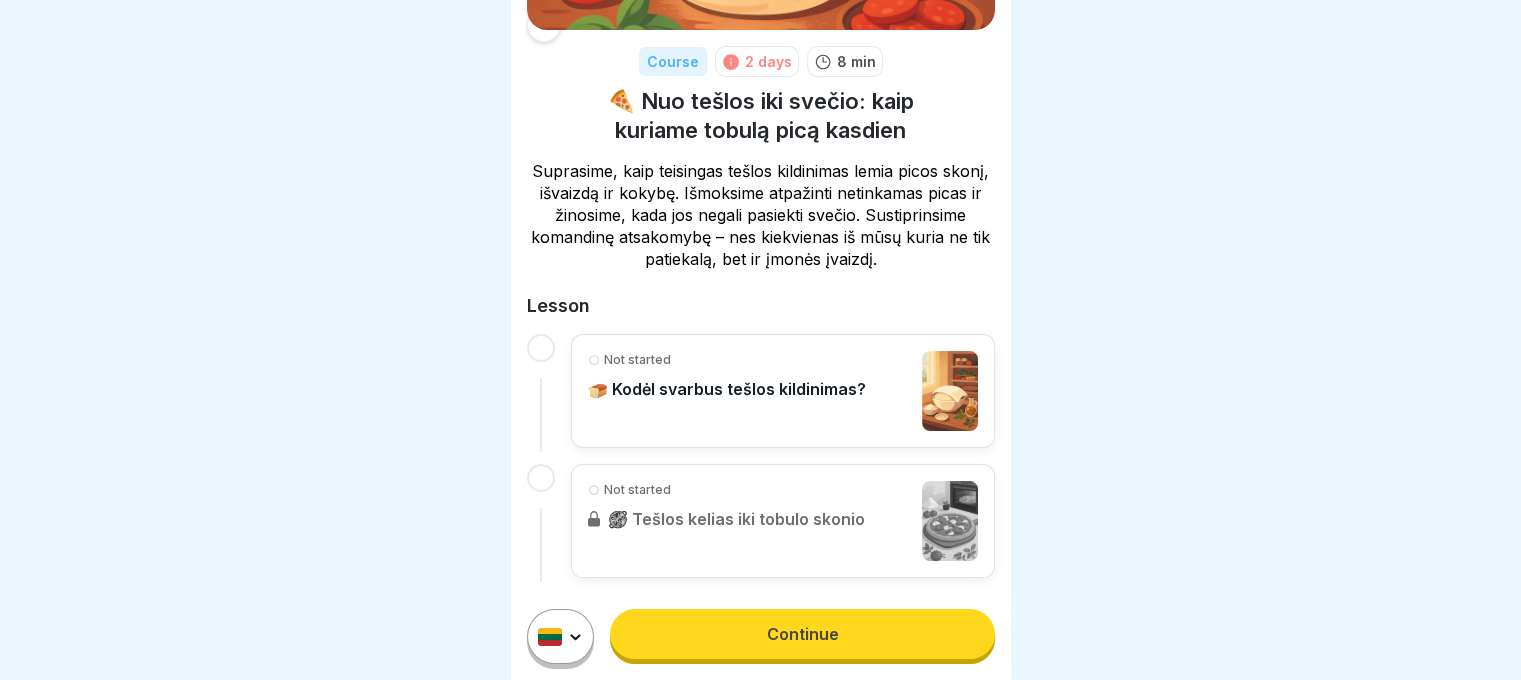 click on "Continue" at bounding box center [802, 634] 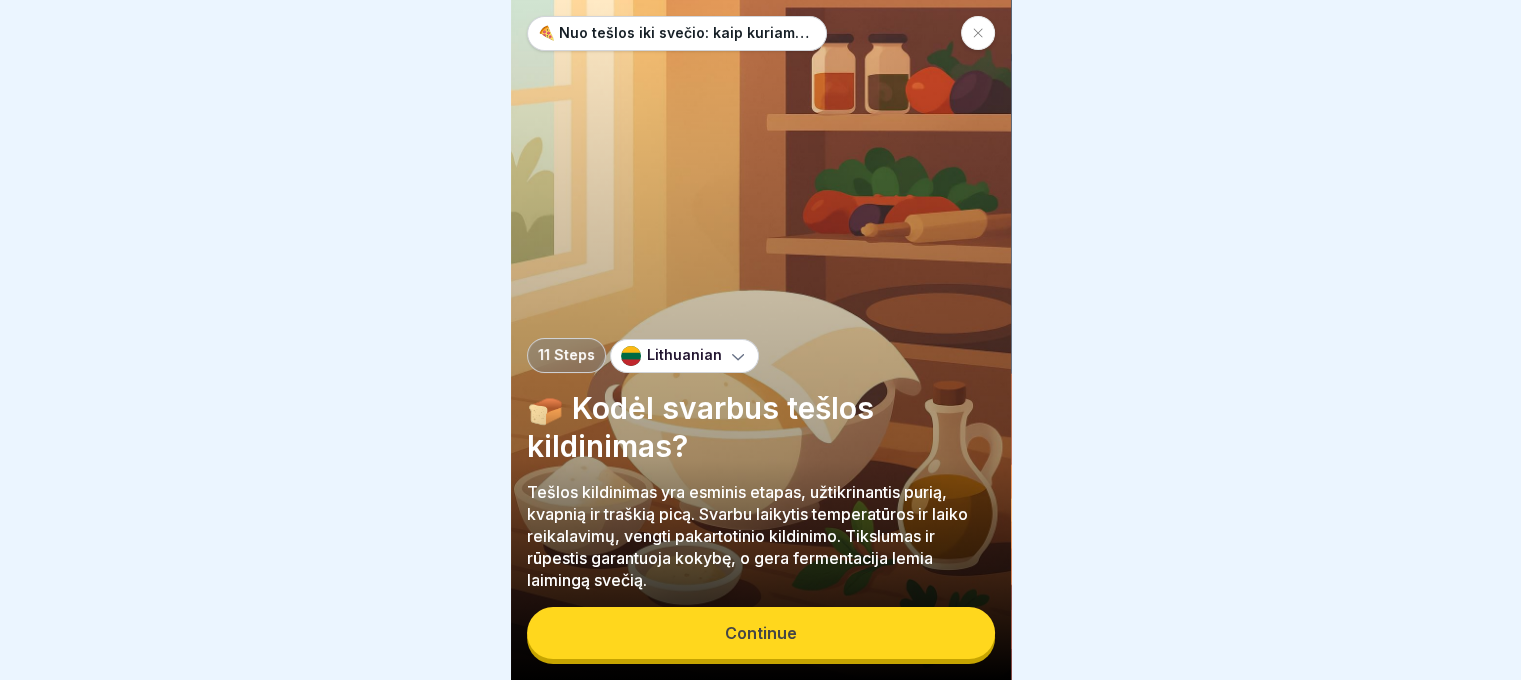 scroll, scrollTop: 0, scrollLeft: 0, axis: both 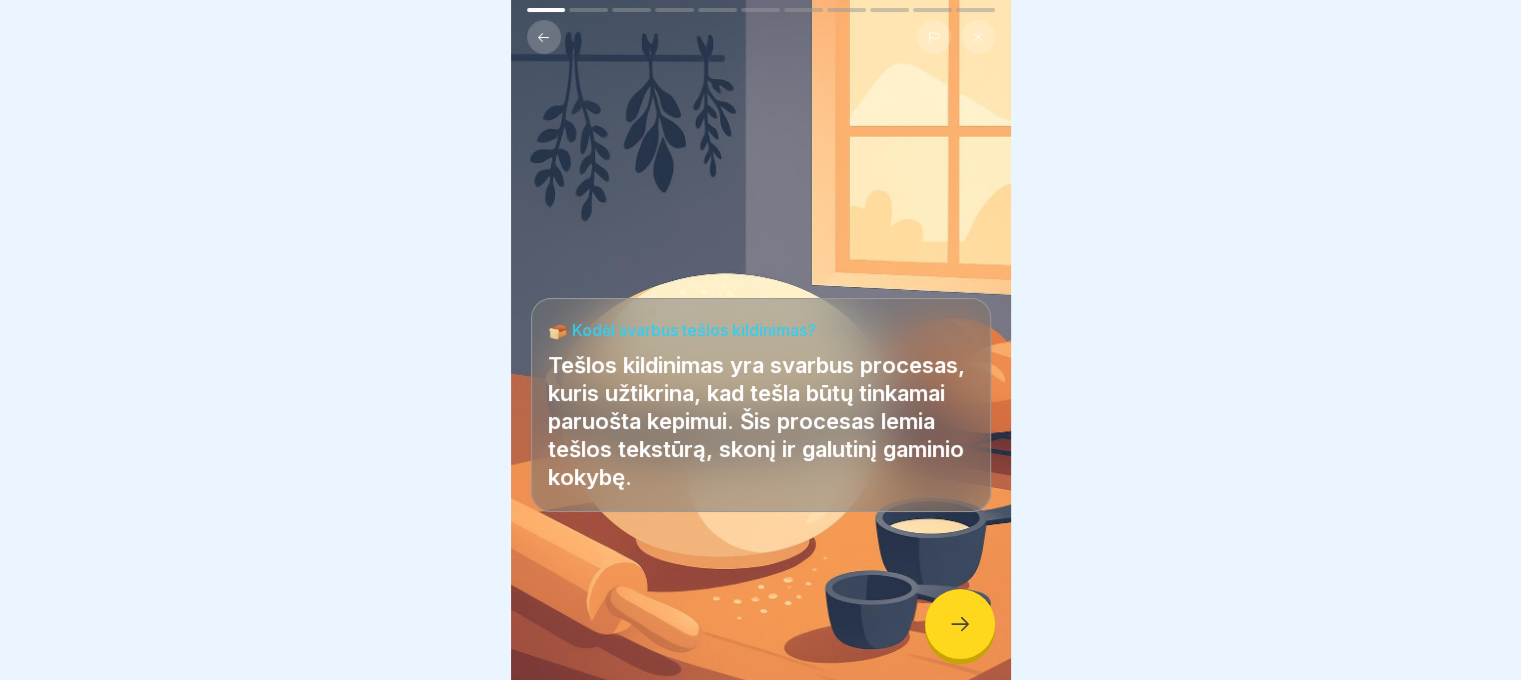 click 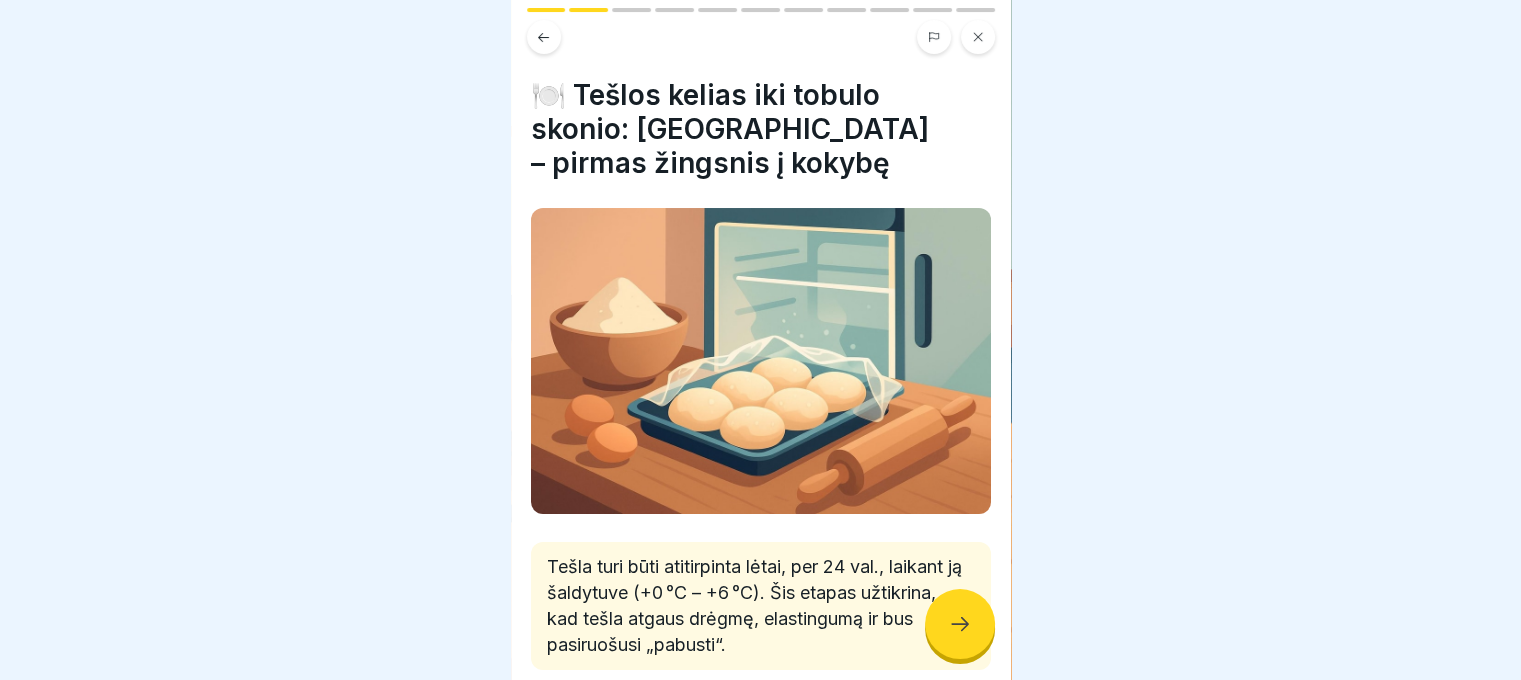 click 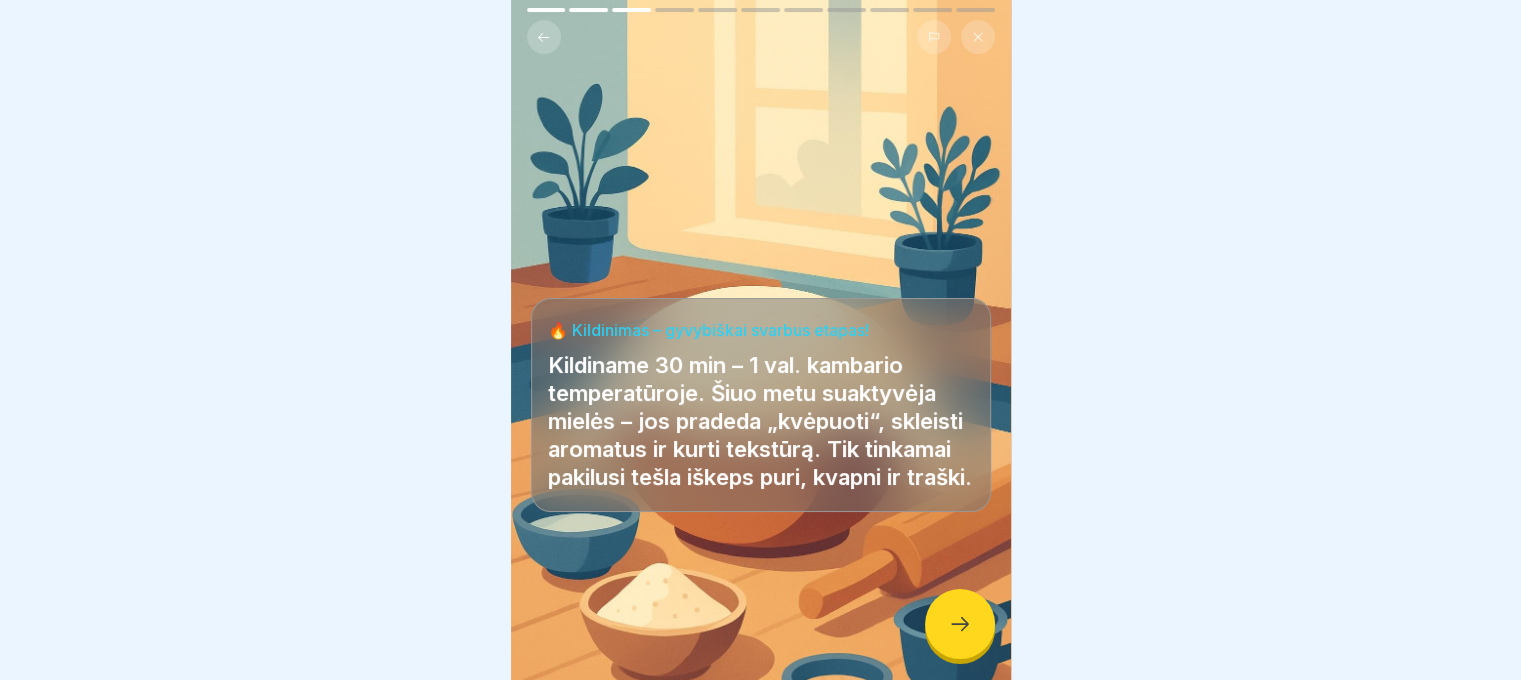 click 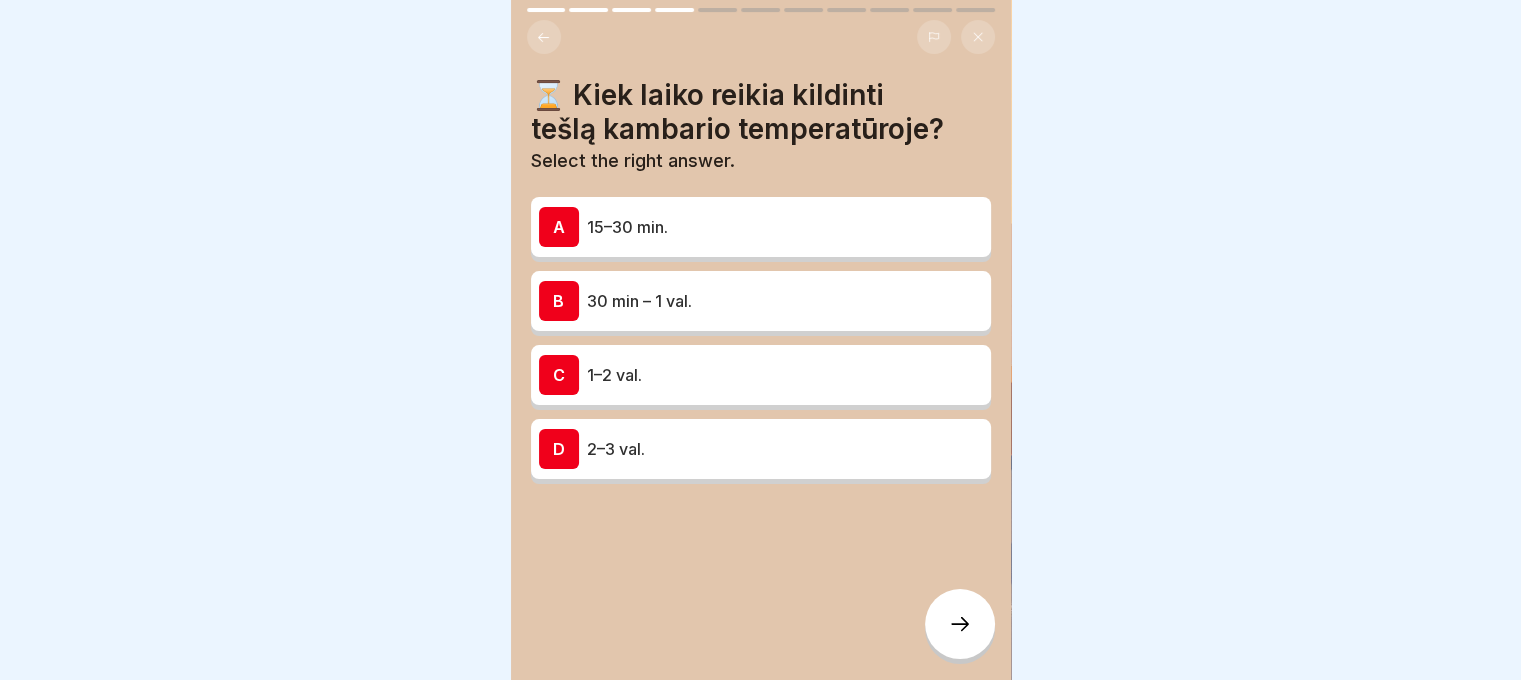 scroll, scrollTop: 15, scrollLeft: 0, axis: vertical 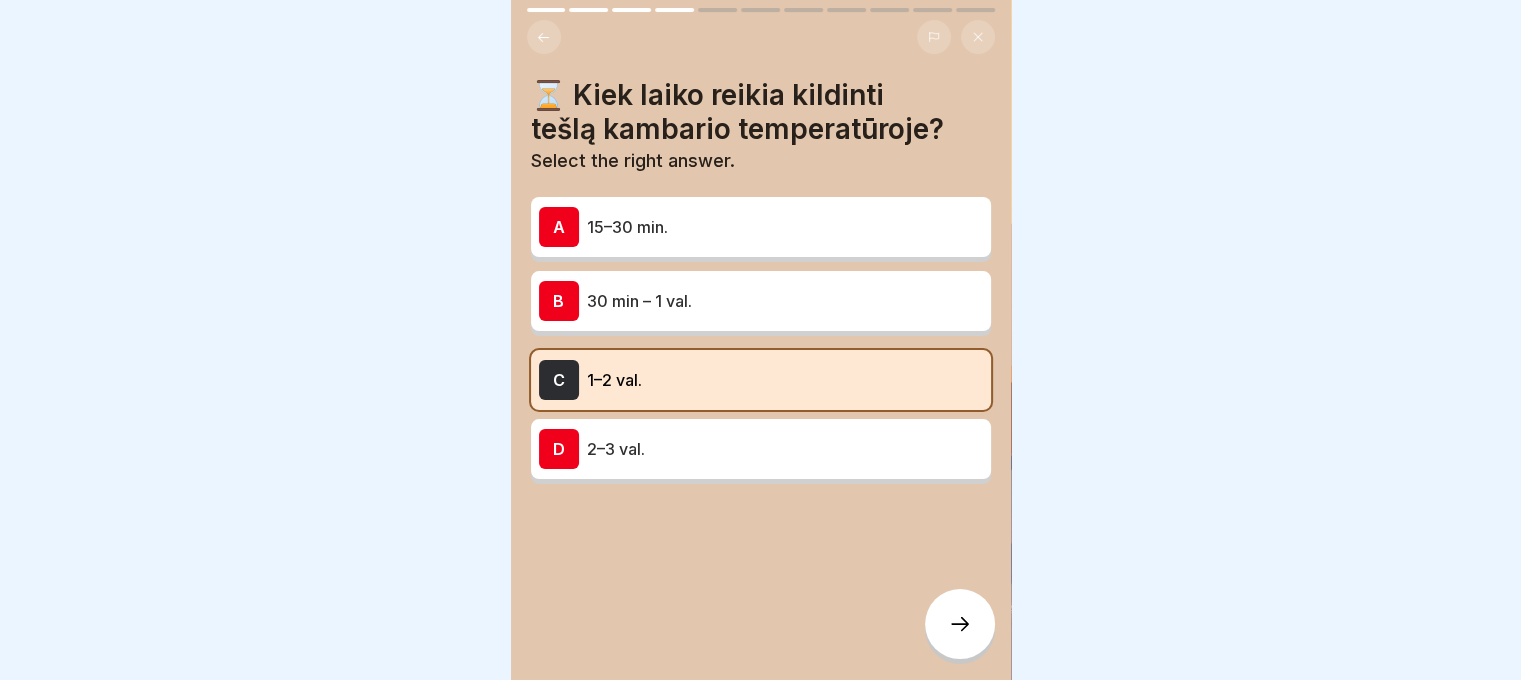 click 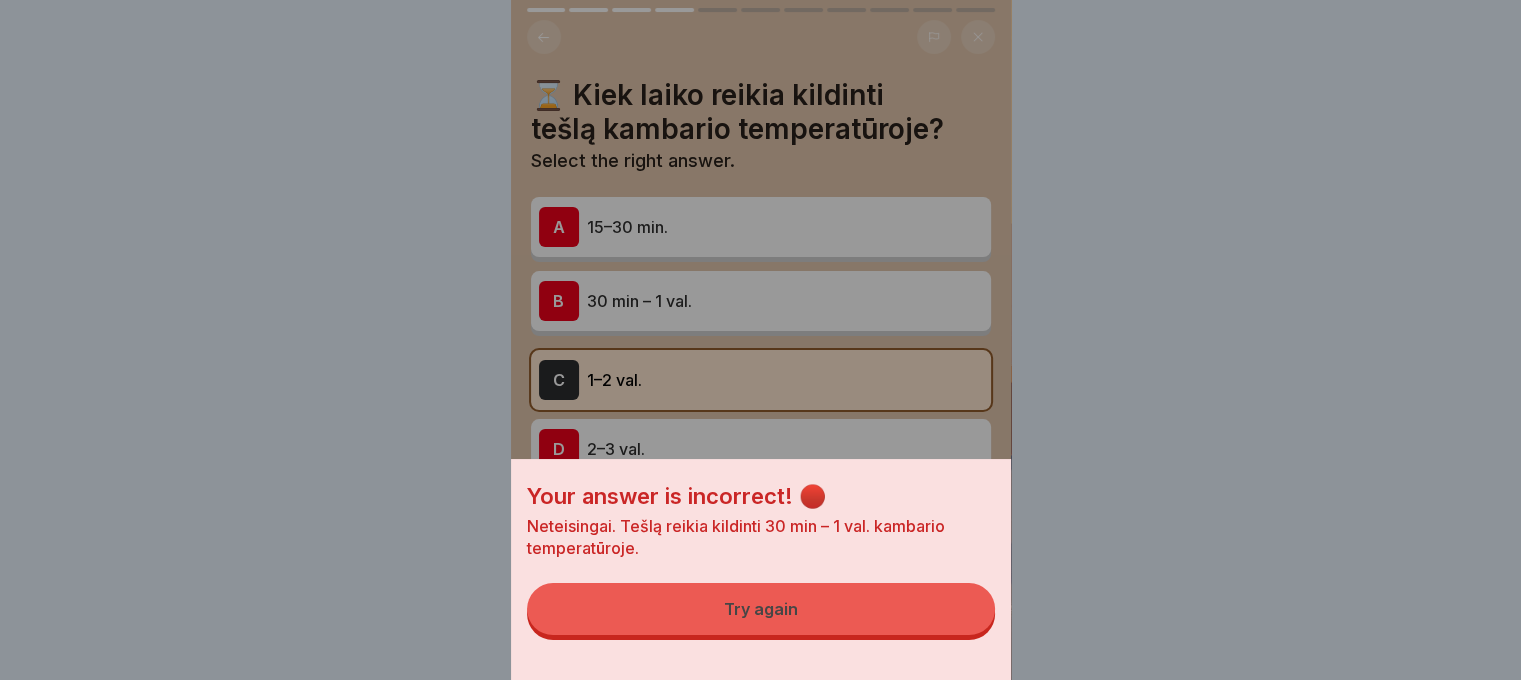 click on "Try again" at bounding box center [761, 609] 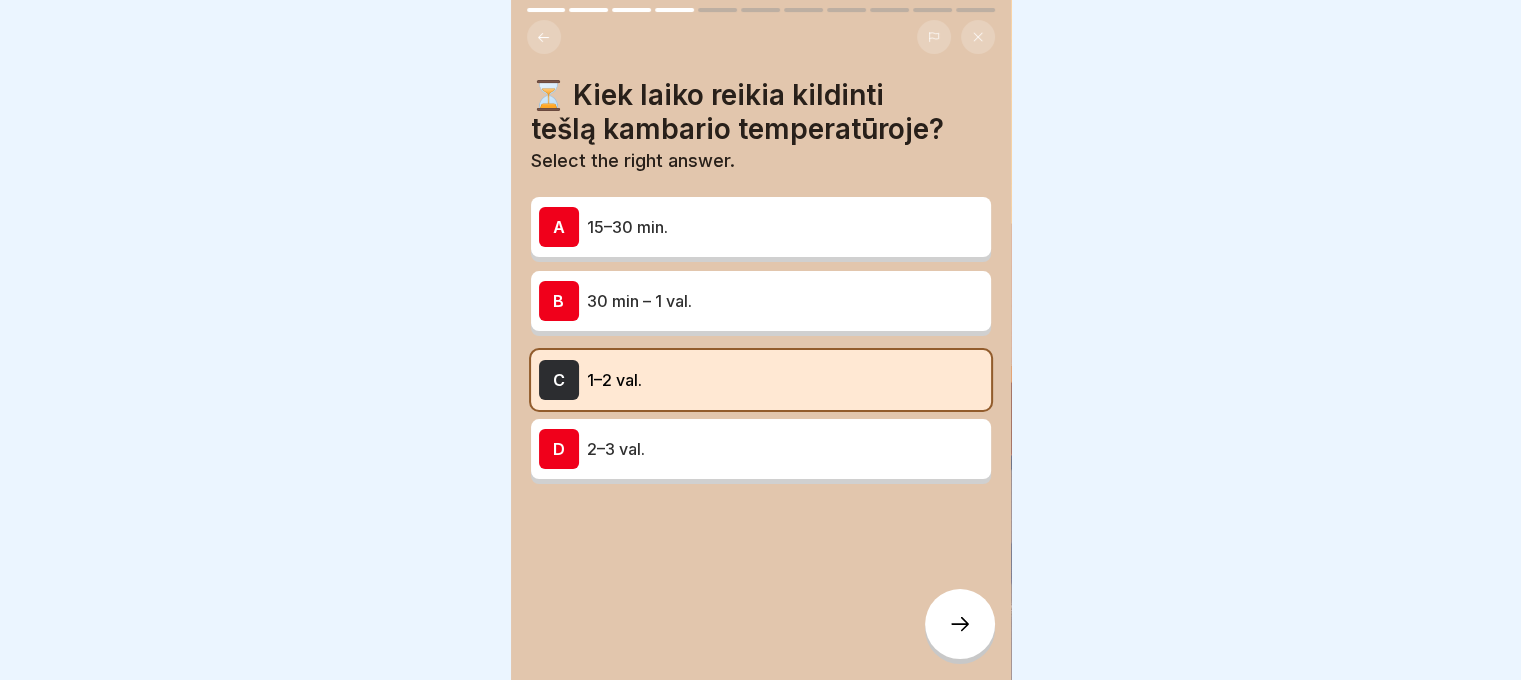 click on "30 min – 1 val." at bounding box center (785, 301) 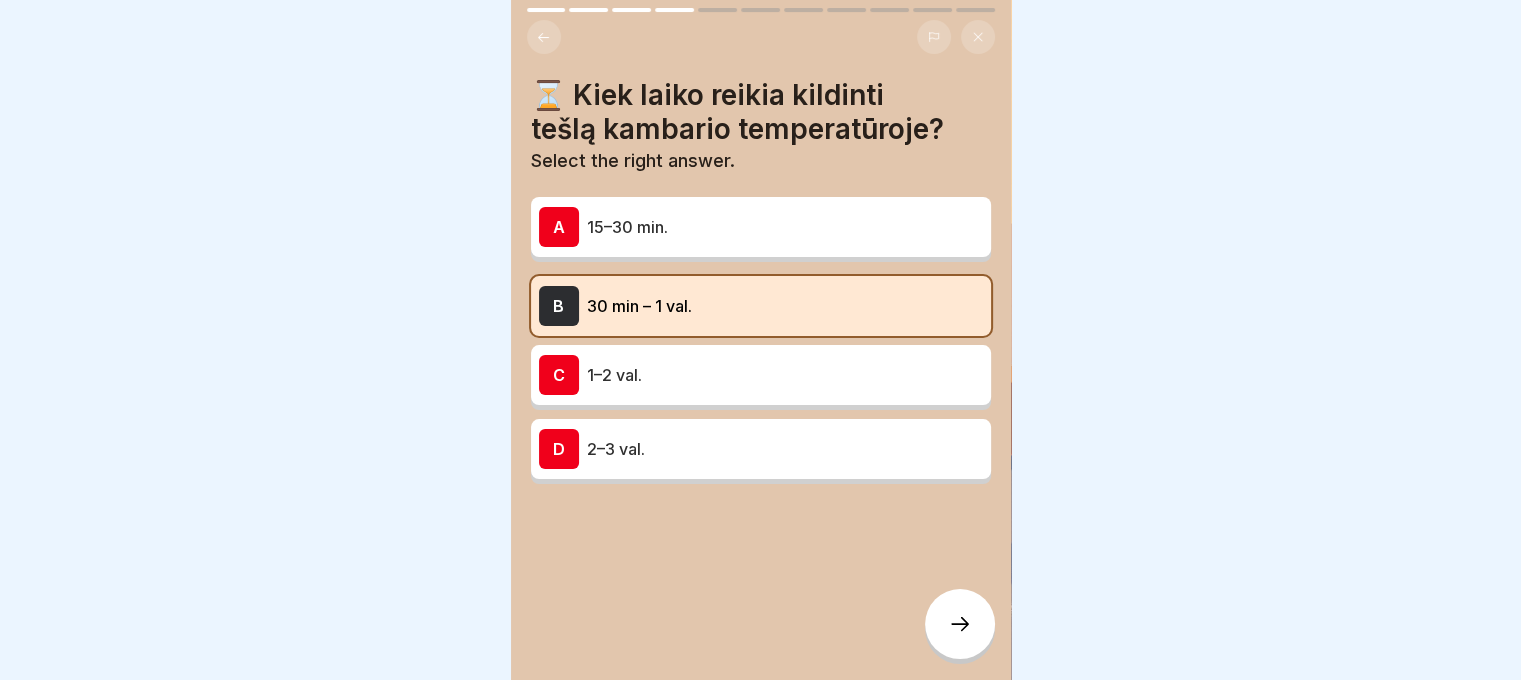 click 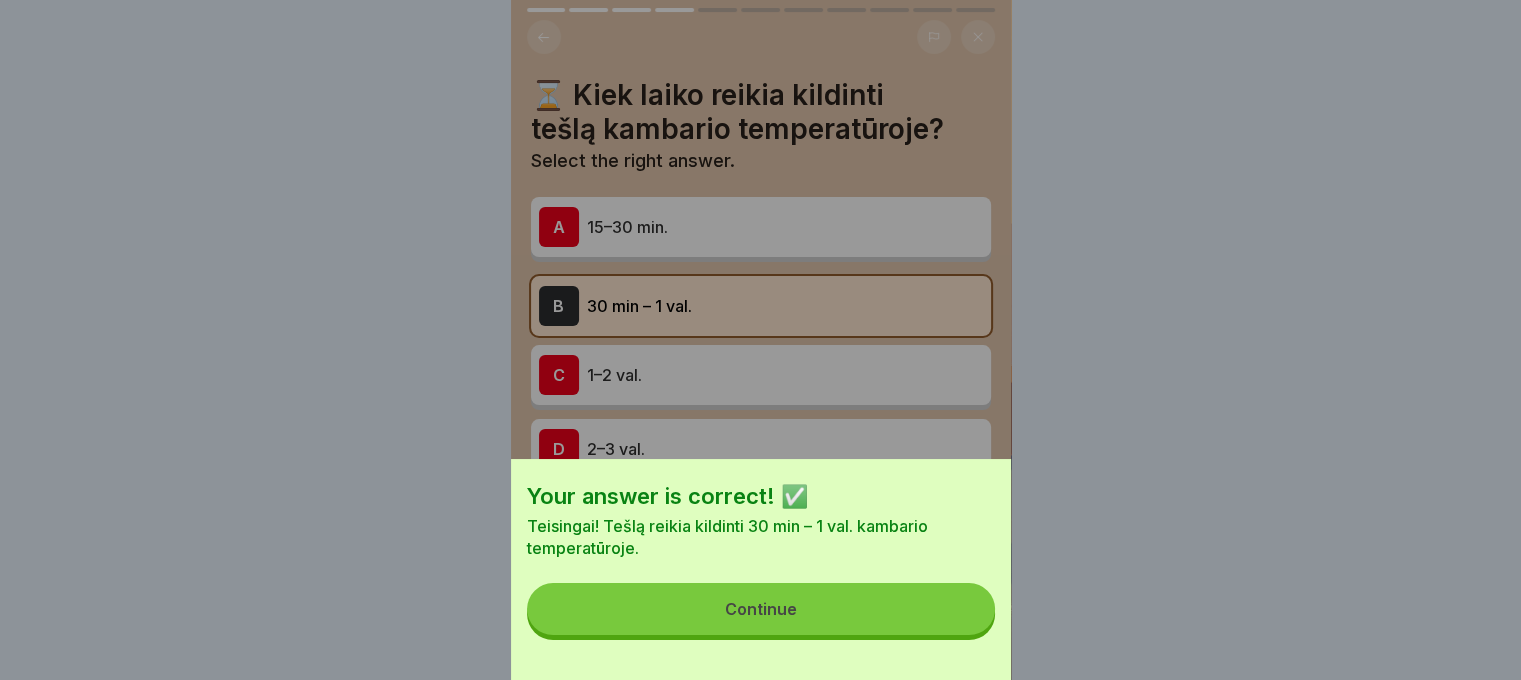 click on "Continue" at bounding box center [761, 609] 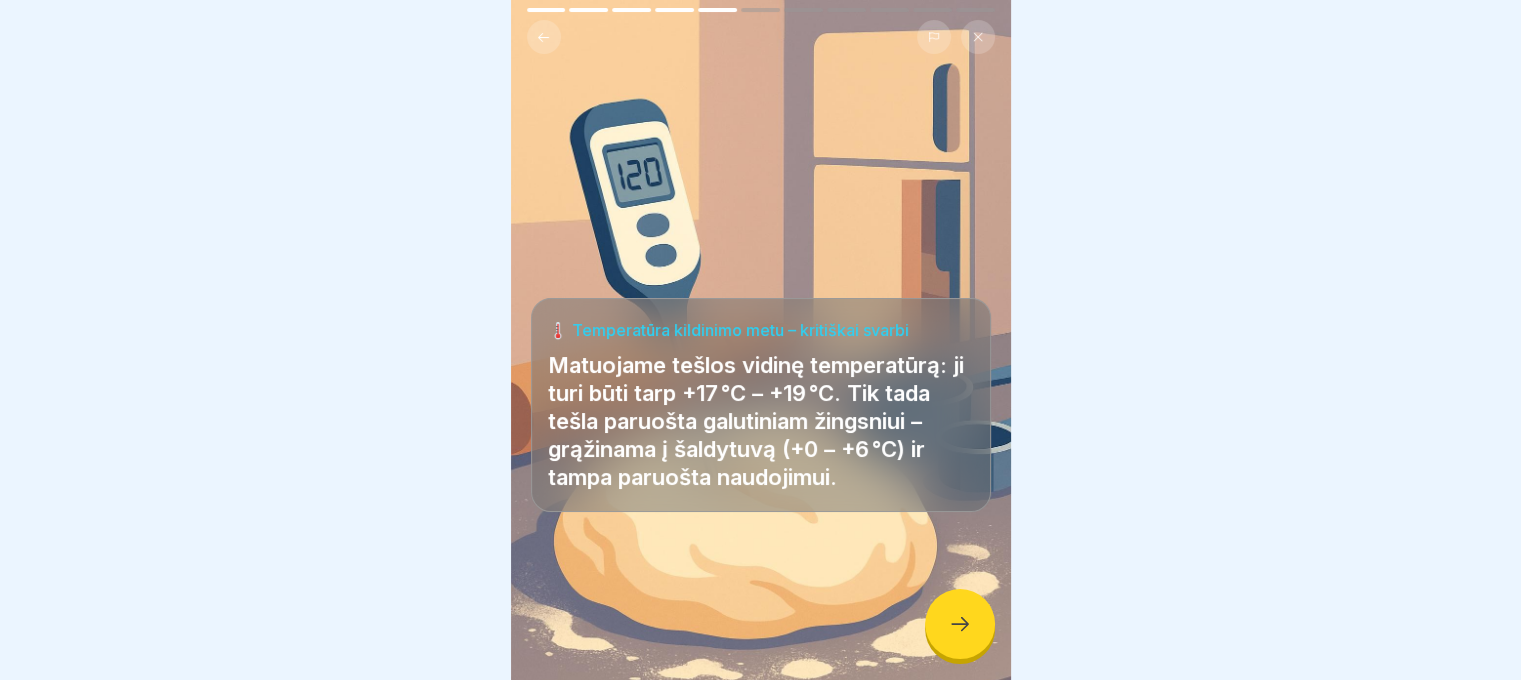 click 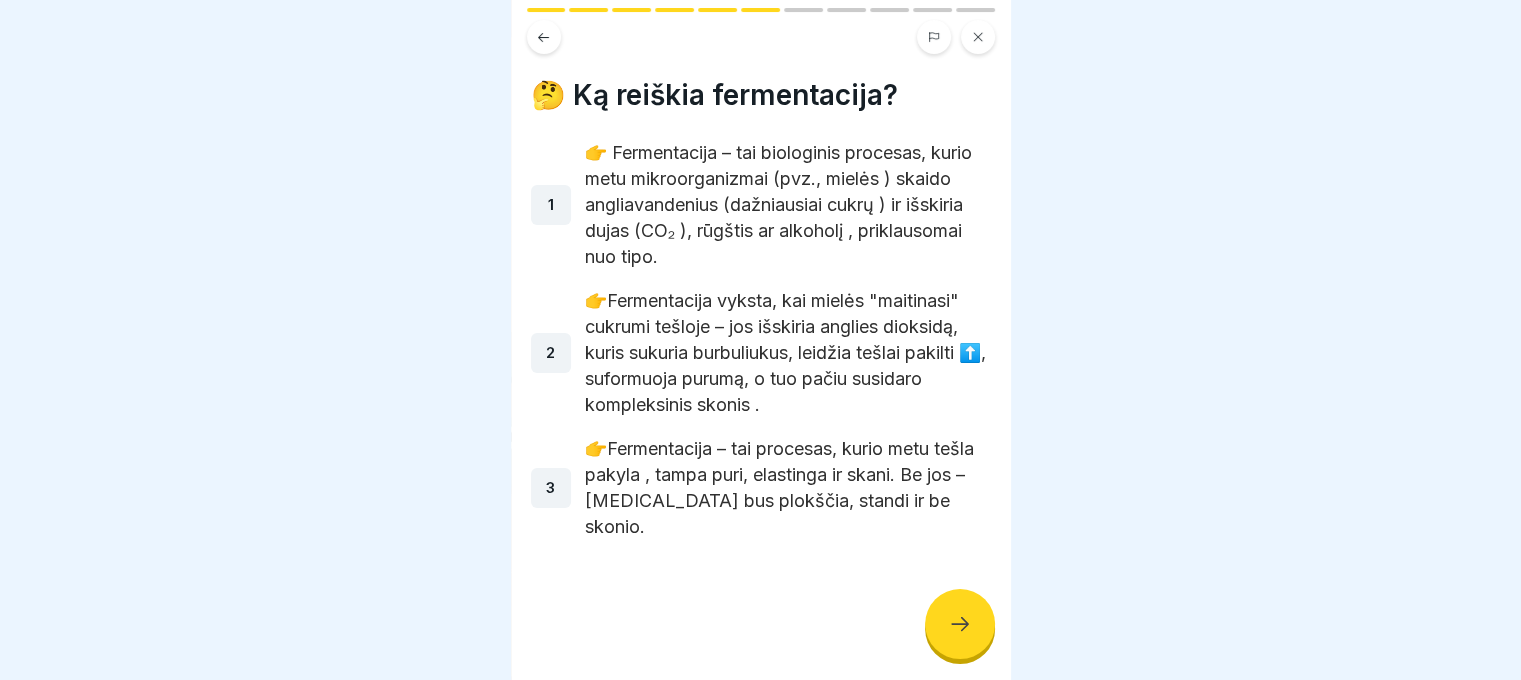 click 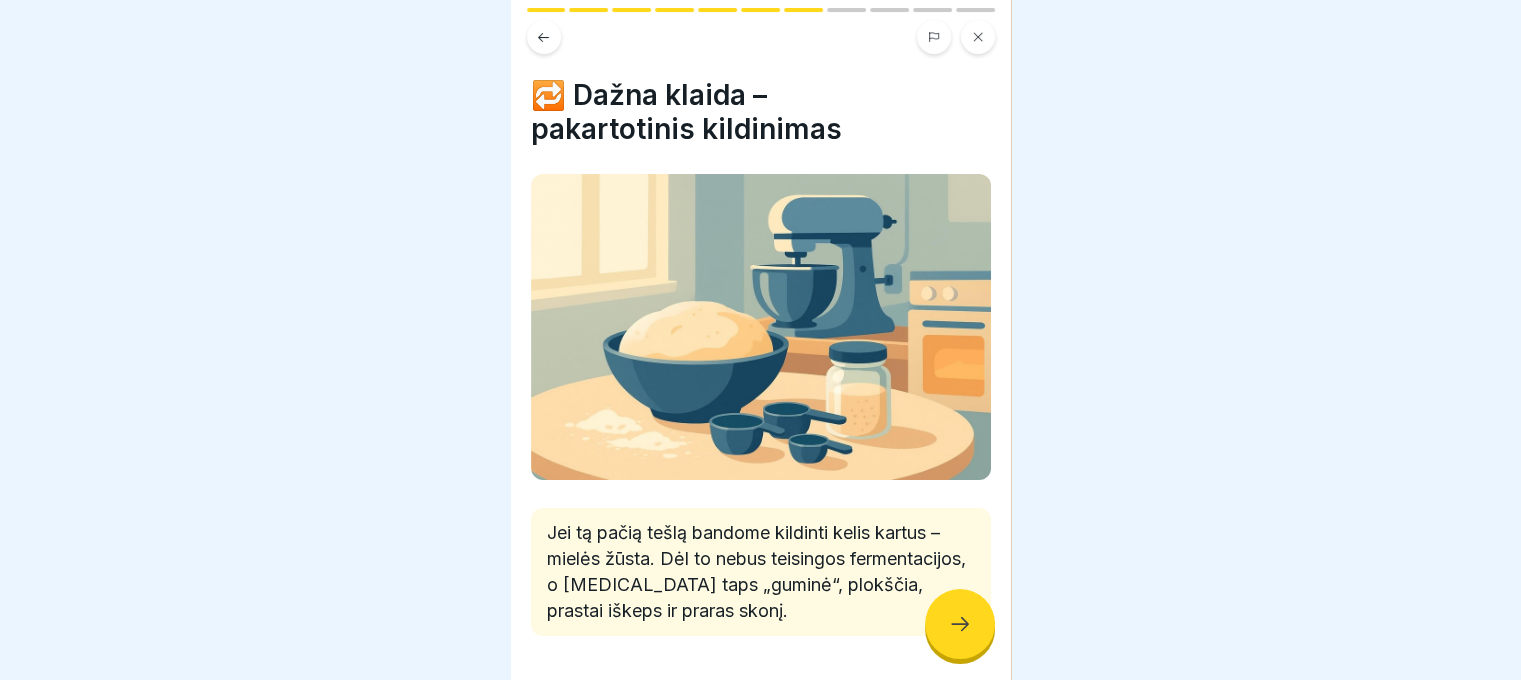 click 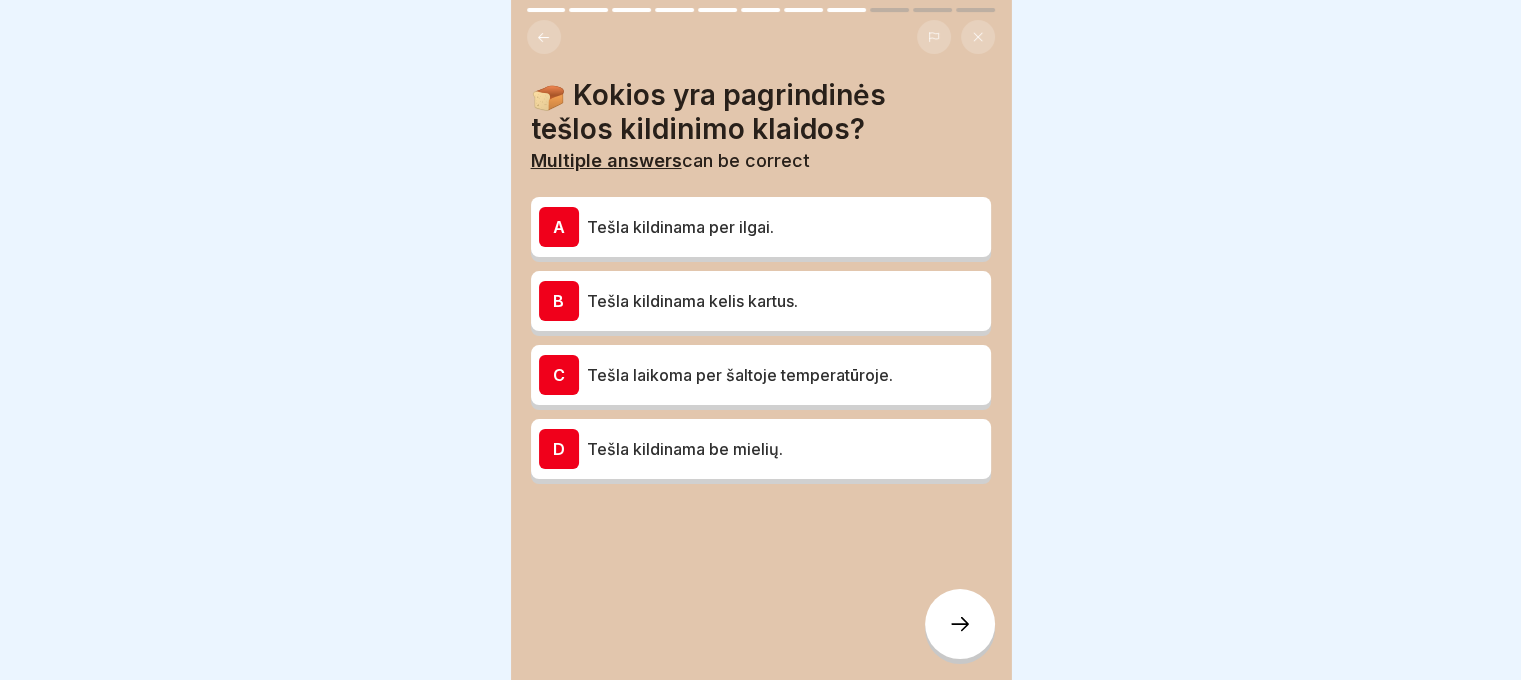 click 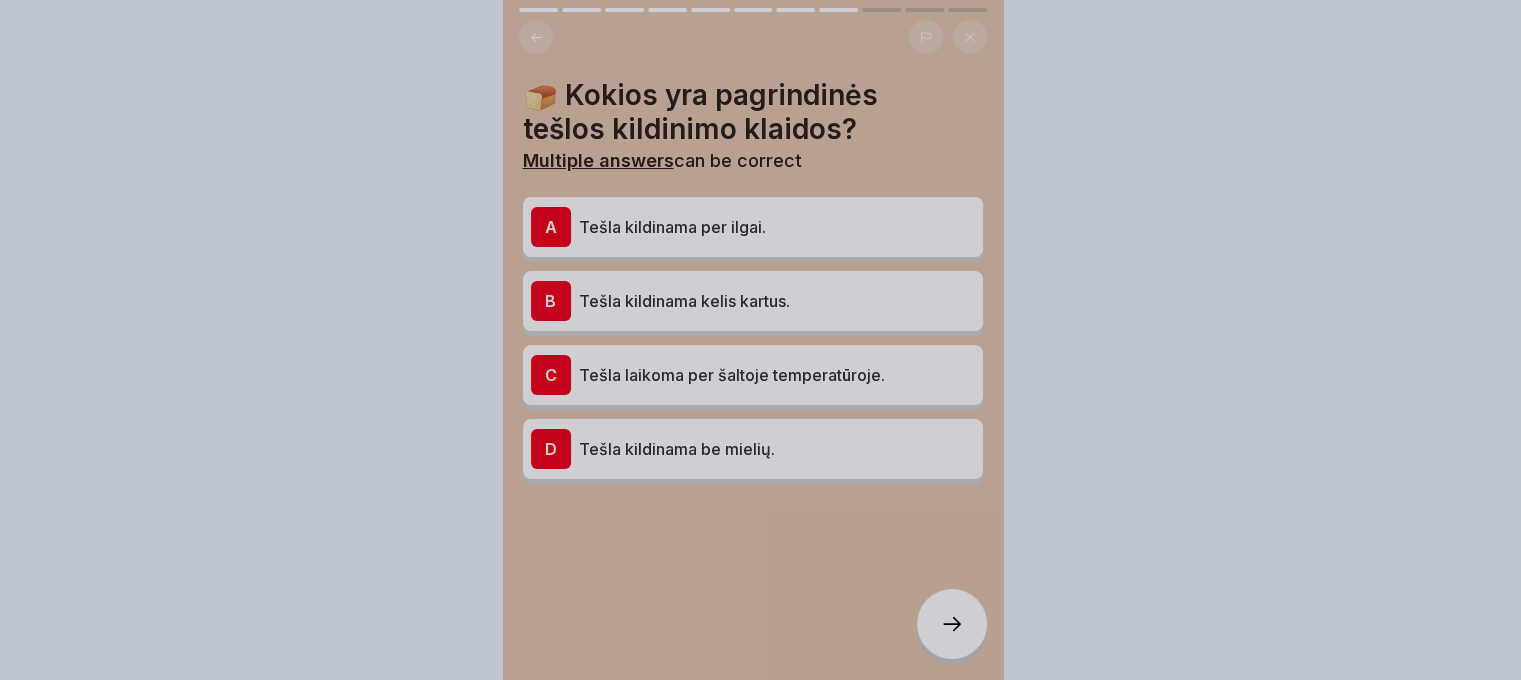 scroll, scrollTop: 0, scrollLeft: 0, axis: both 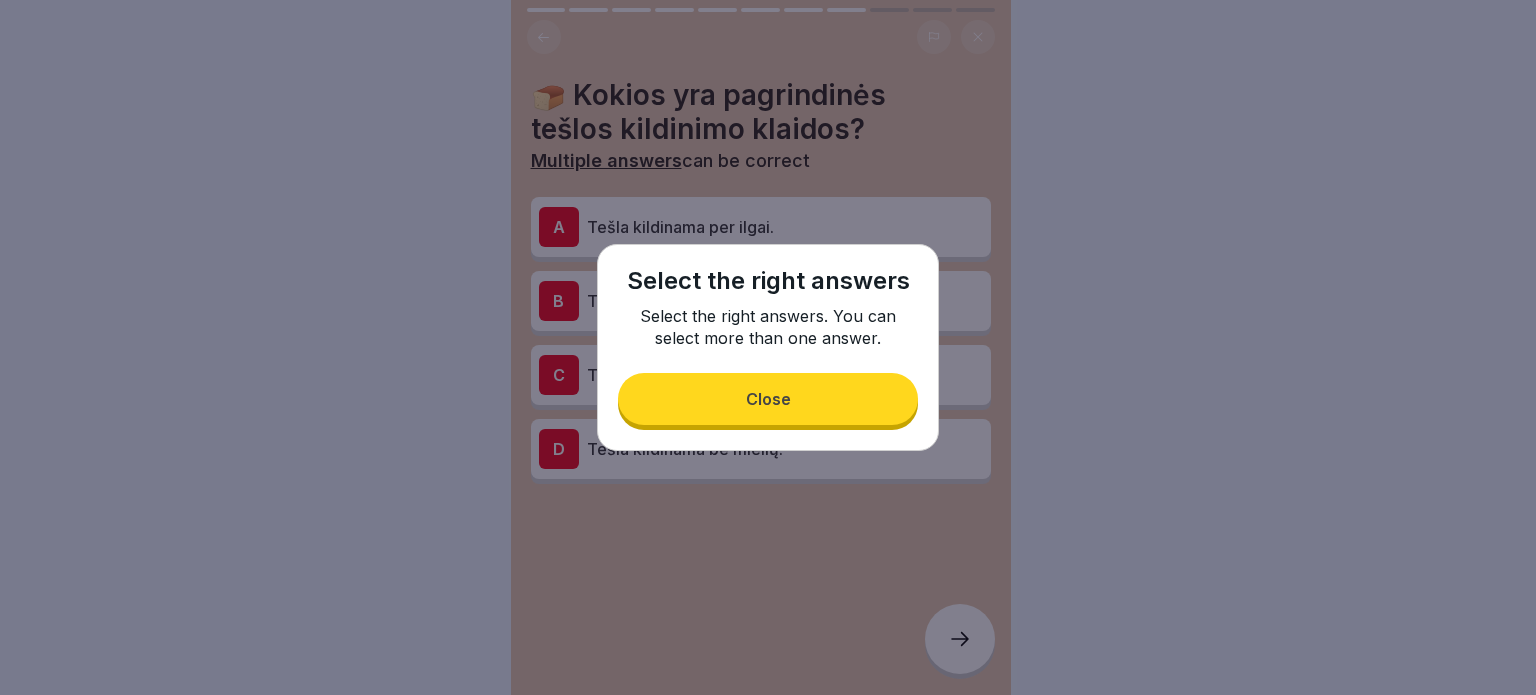click on "Close" at bounding box center [768, 399] 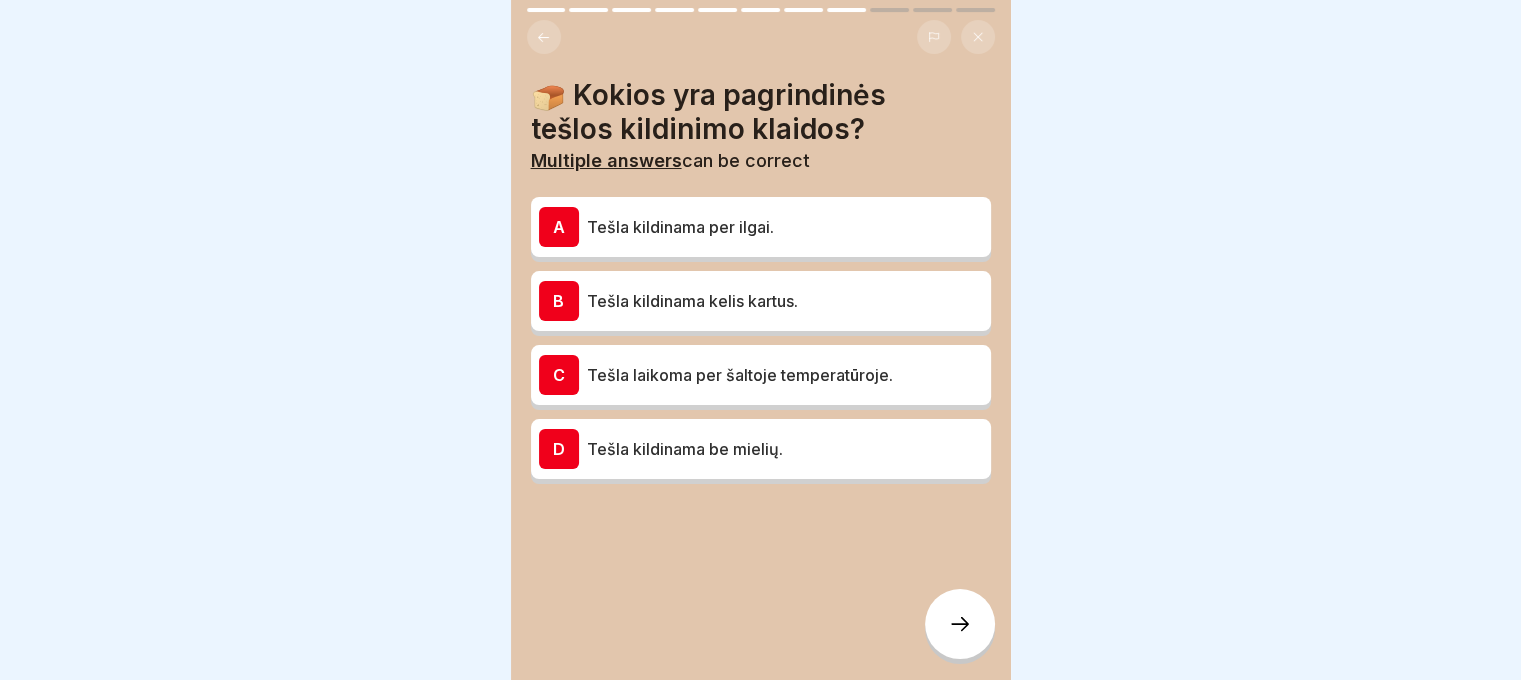click on "Tešla kildinama kelis kartus." at bounding box center (785, 301) 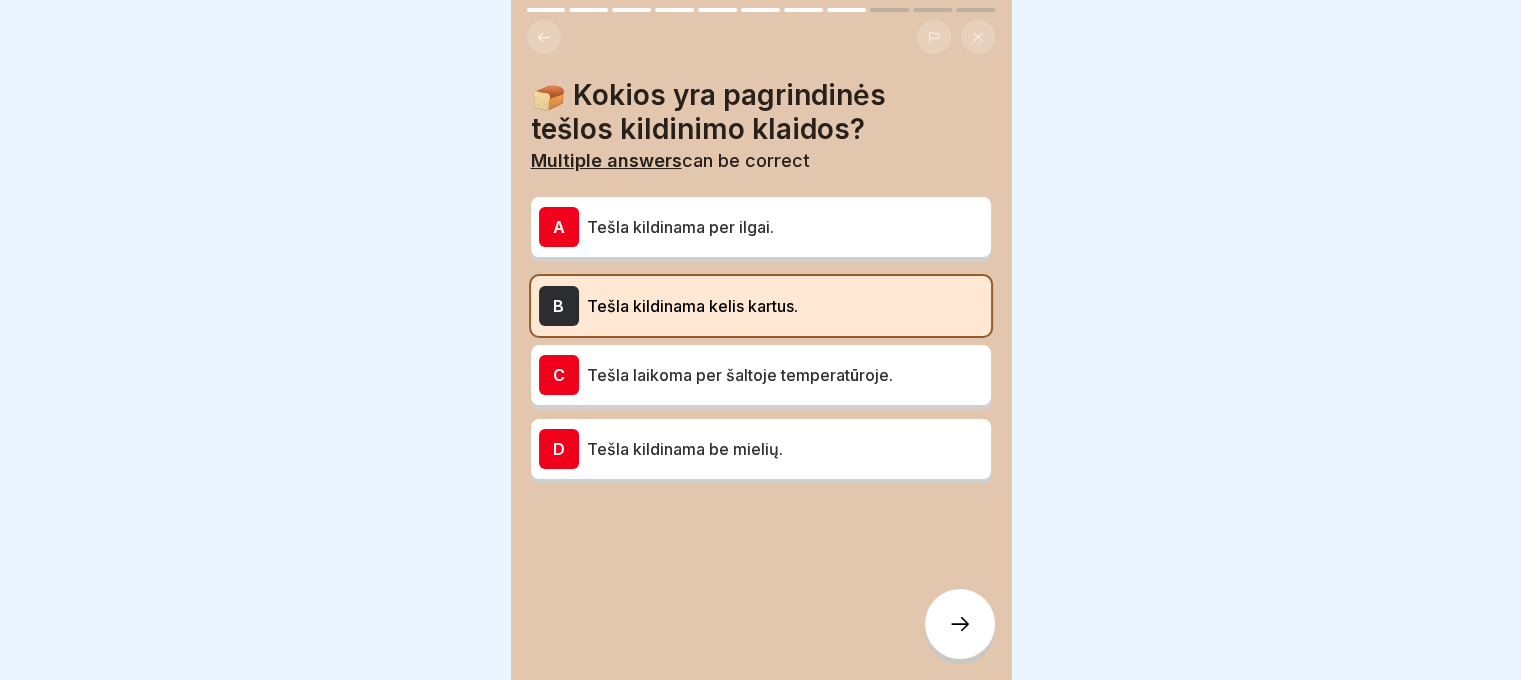 click on "A Tešla kildinama per ilgai." at bounding box center [761, 227] 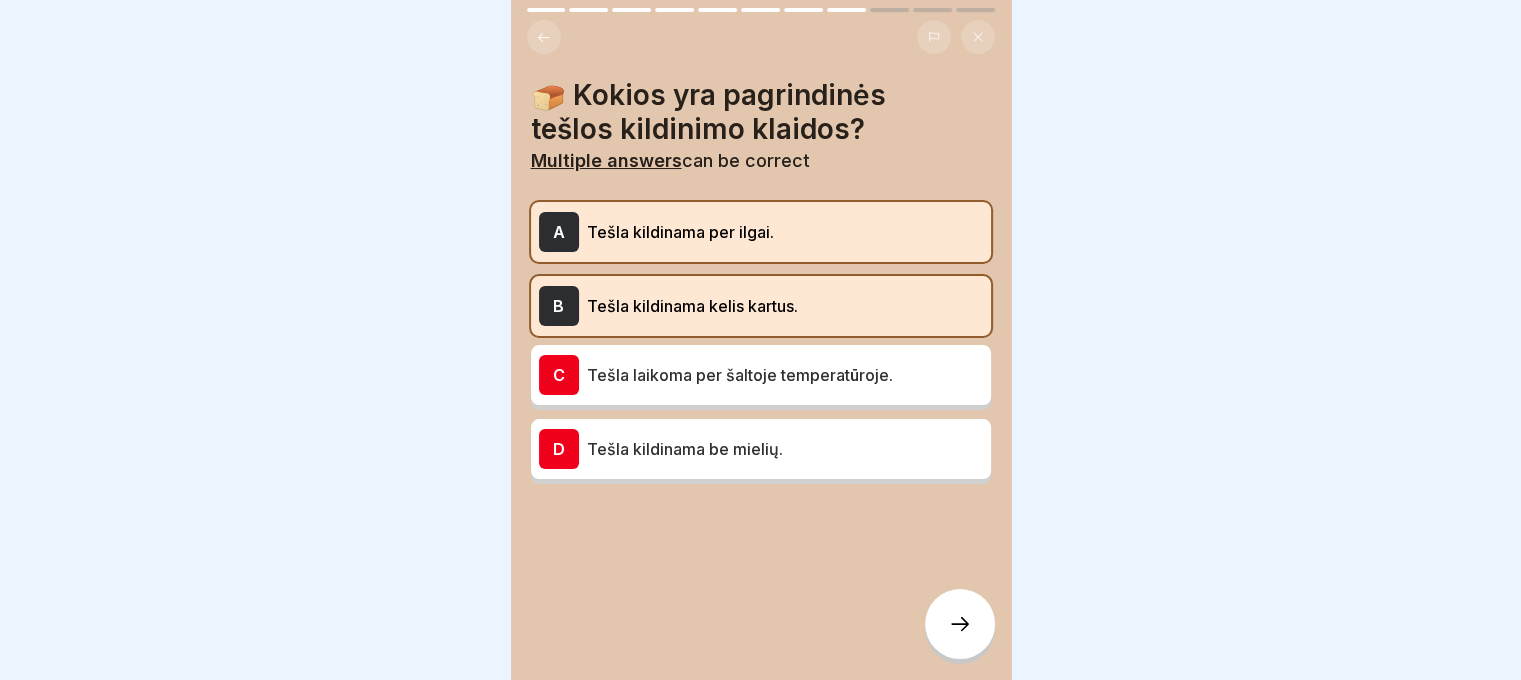 click 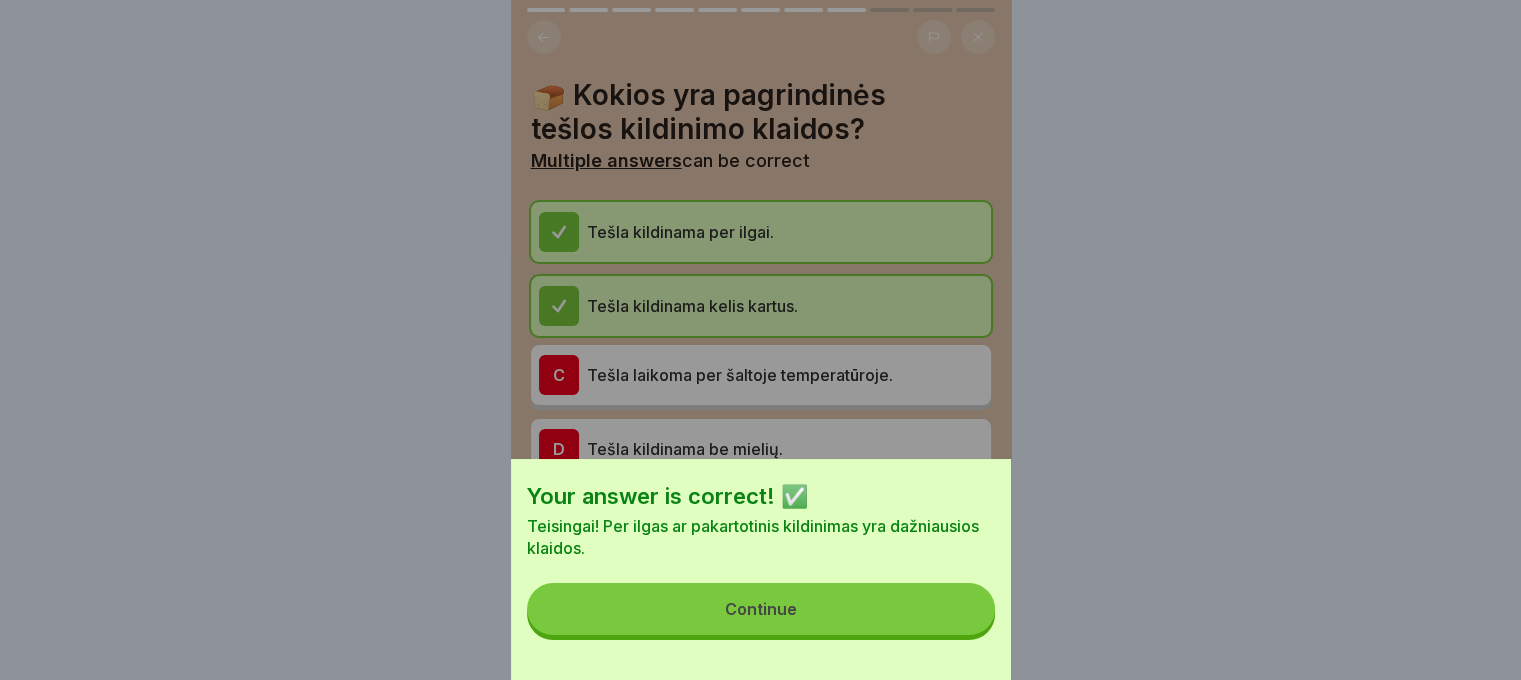 click on "Continue" at bounding box center [761, 609] 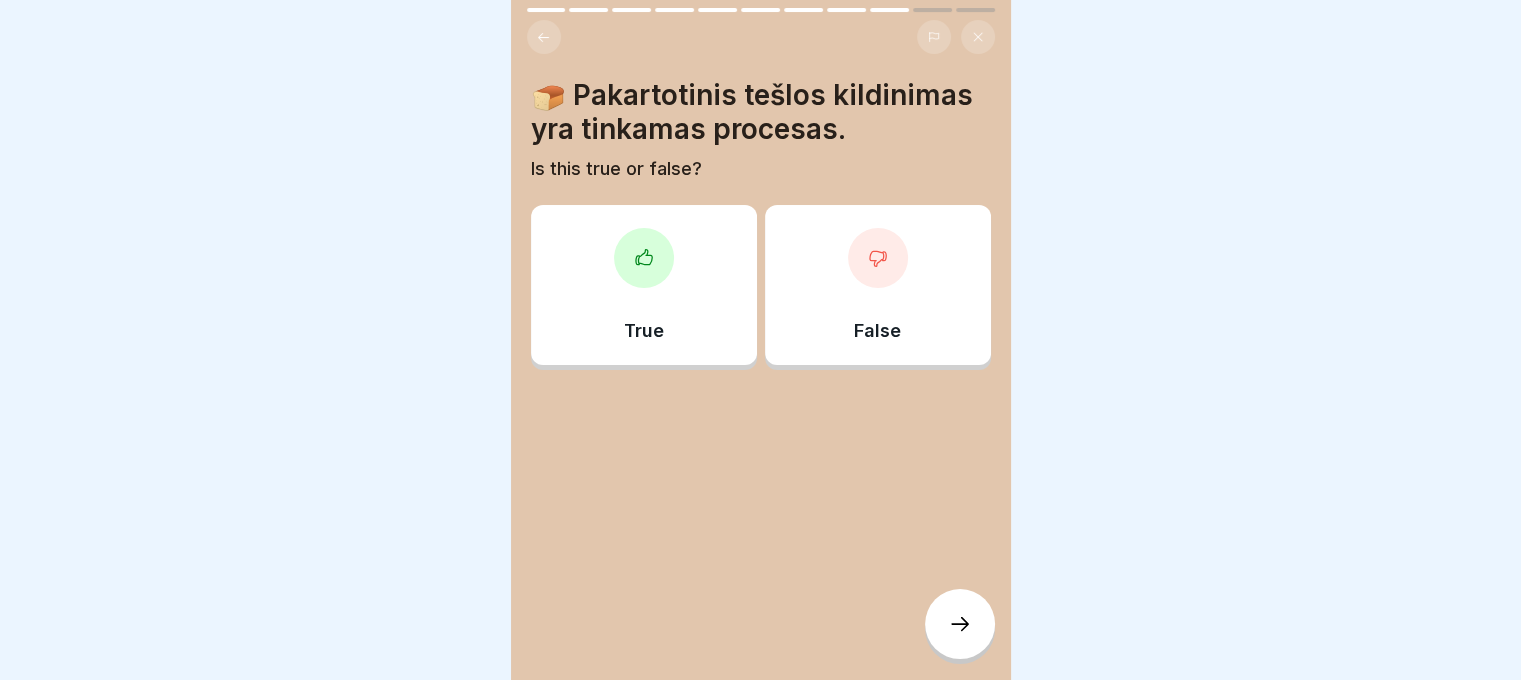 click on "True" at bounding box center [644, 285] 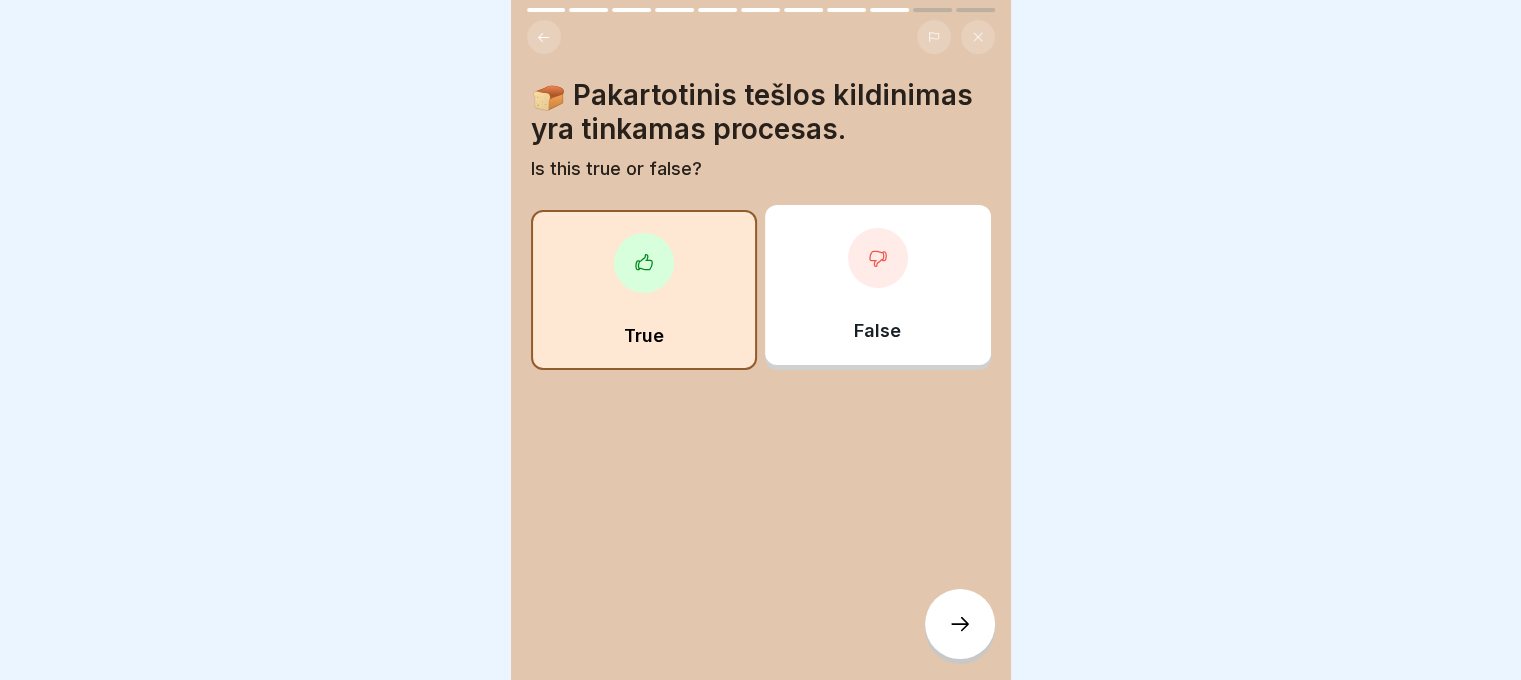 click at bounding box center [960, 624] 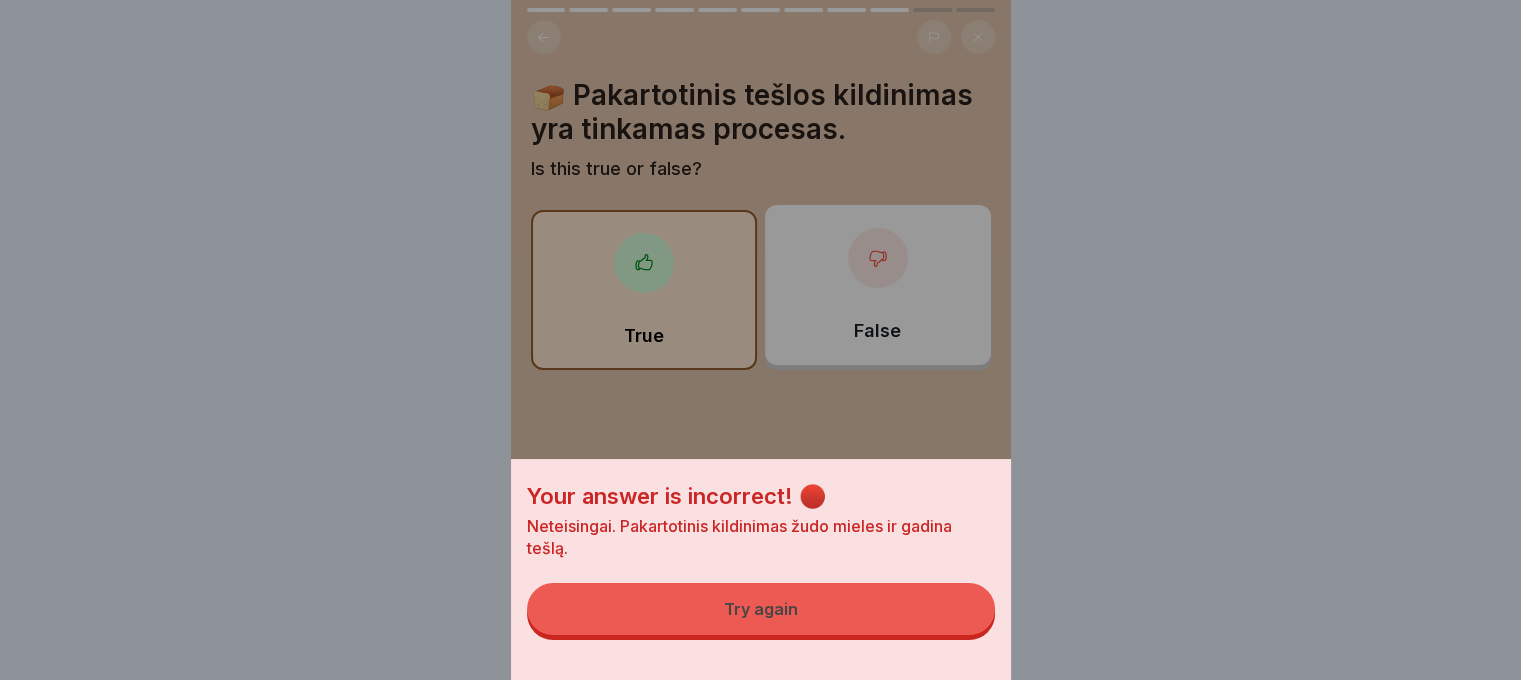 click on "Try again" at bounding box center [761, 609] 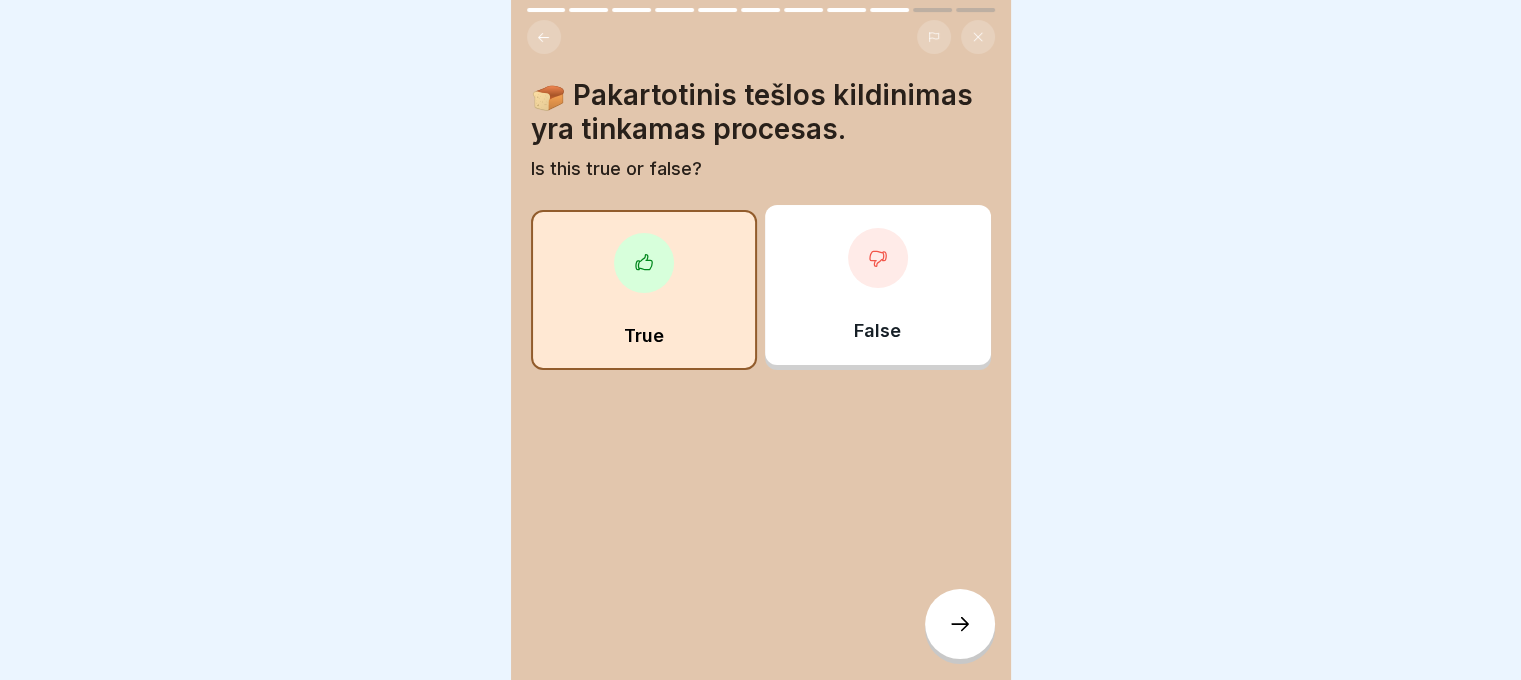 click on "False" at bounding box center (878, 285) 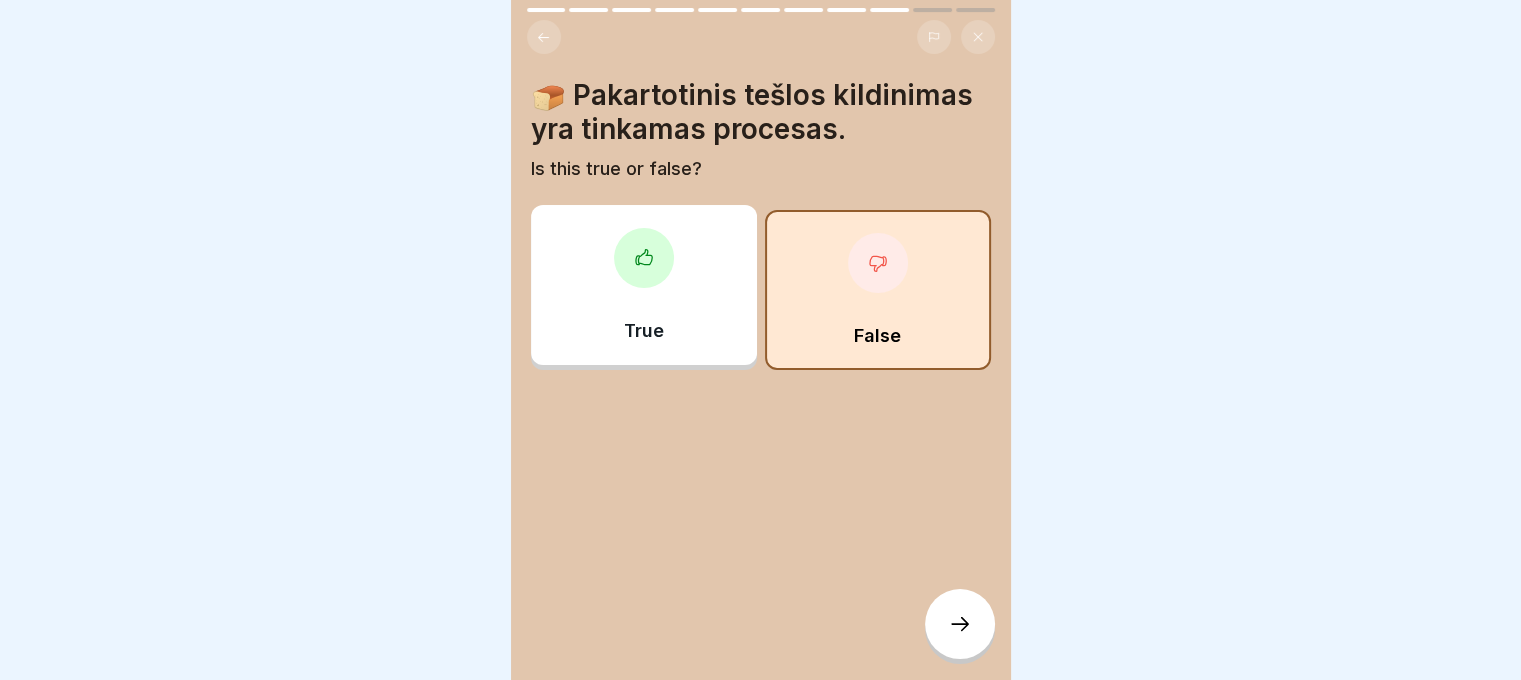 click at bounding box center (960, 624) 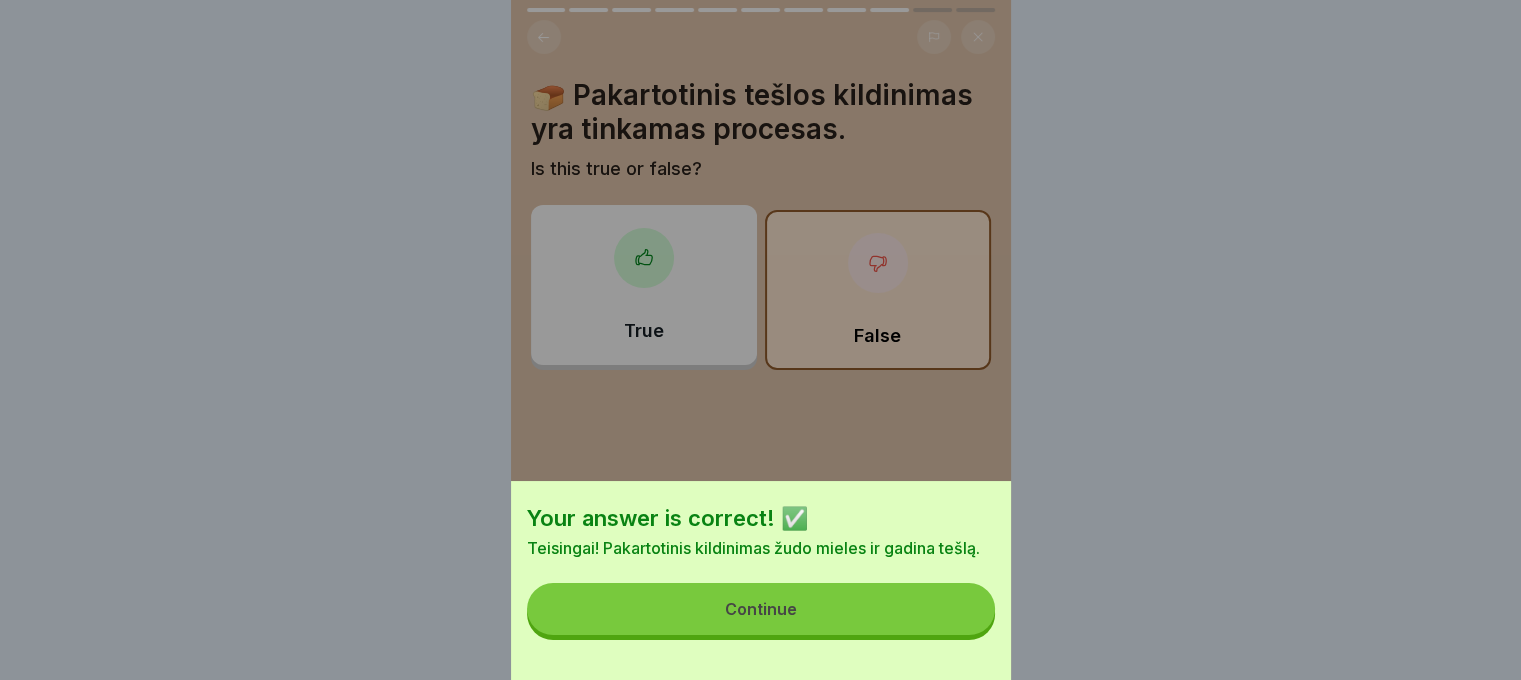 click on "Continue" at bounding box center (761, 609) 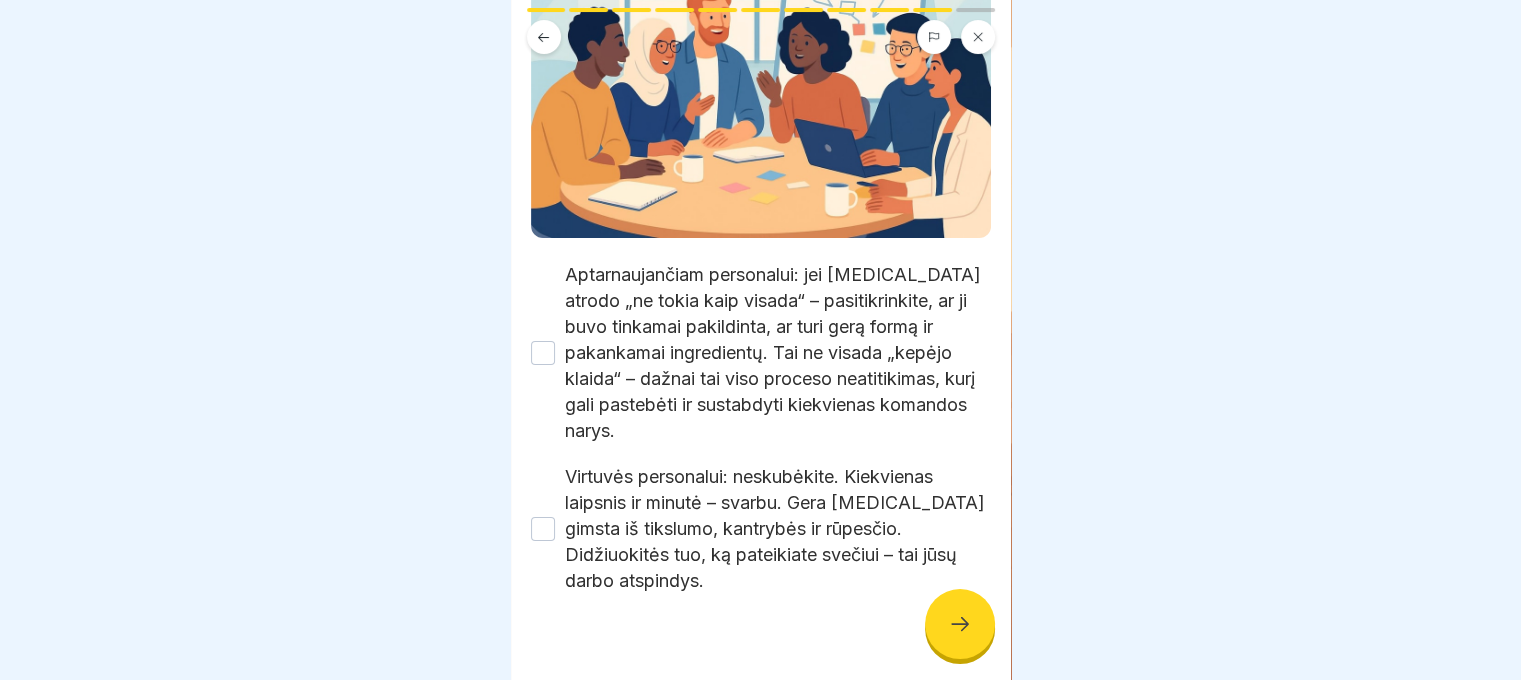 scroll, scrollTop: 327, scrollLeft: 0, axis: vertical 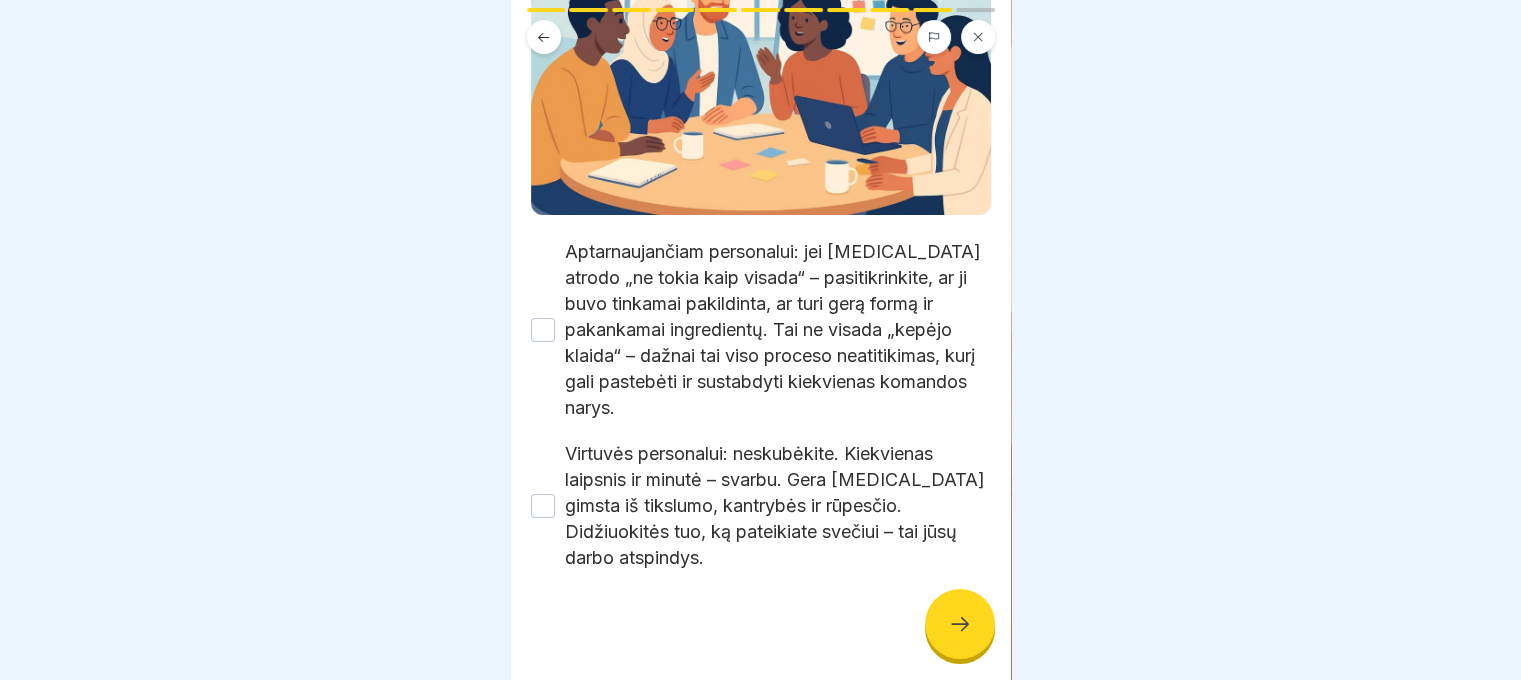 click on "Aptarnaujančiam personalui: jei [MEDICAL_DATA] atrodo „ne tokia kaip visada“ – pasitikrinkite, ar ji buvo tinkamai pakildinta, ar turi gerą formą ir pakankamai ingredientų. Tai ne visada „kepėjo klaida“ – dažnai tai viso proceso neatitikimas, kurį gali pastebėti ir sustabdyti kiekvienas komandos narys." at bounding box center [543, 330] 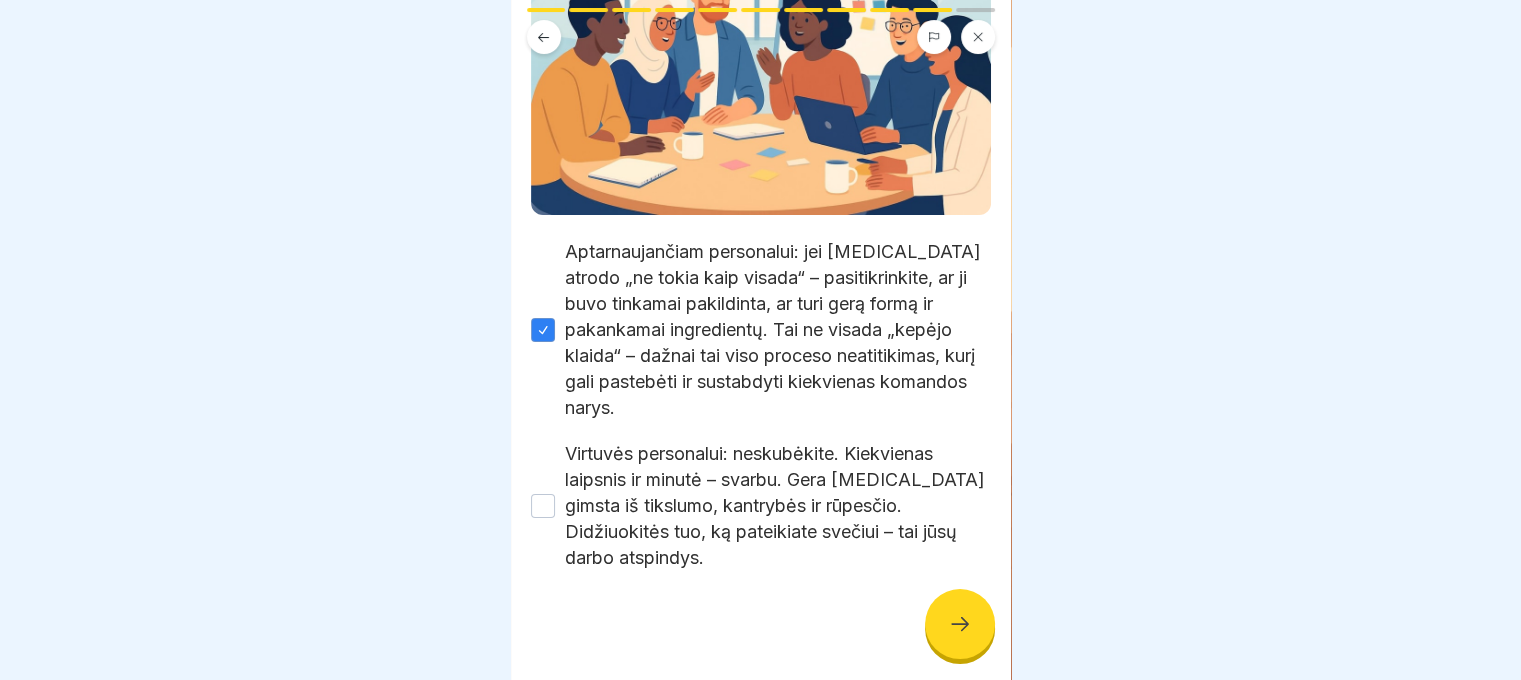 click on "Virtuvės personalui: neskubėkite. Kiekvienas laipsnis ir minutė – svarbu. Gera [MEDICAL_DATA] gimsta iš tikslumo, kantrybės ir rūpesčio. Didžiuokitės tuo, ką pateikiate svečiui – tai jūsų darbo atspindys." at bounding box center (543, 506) 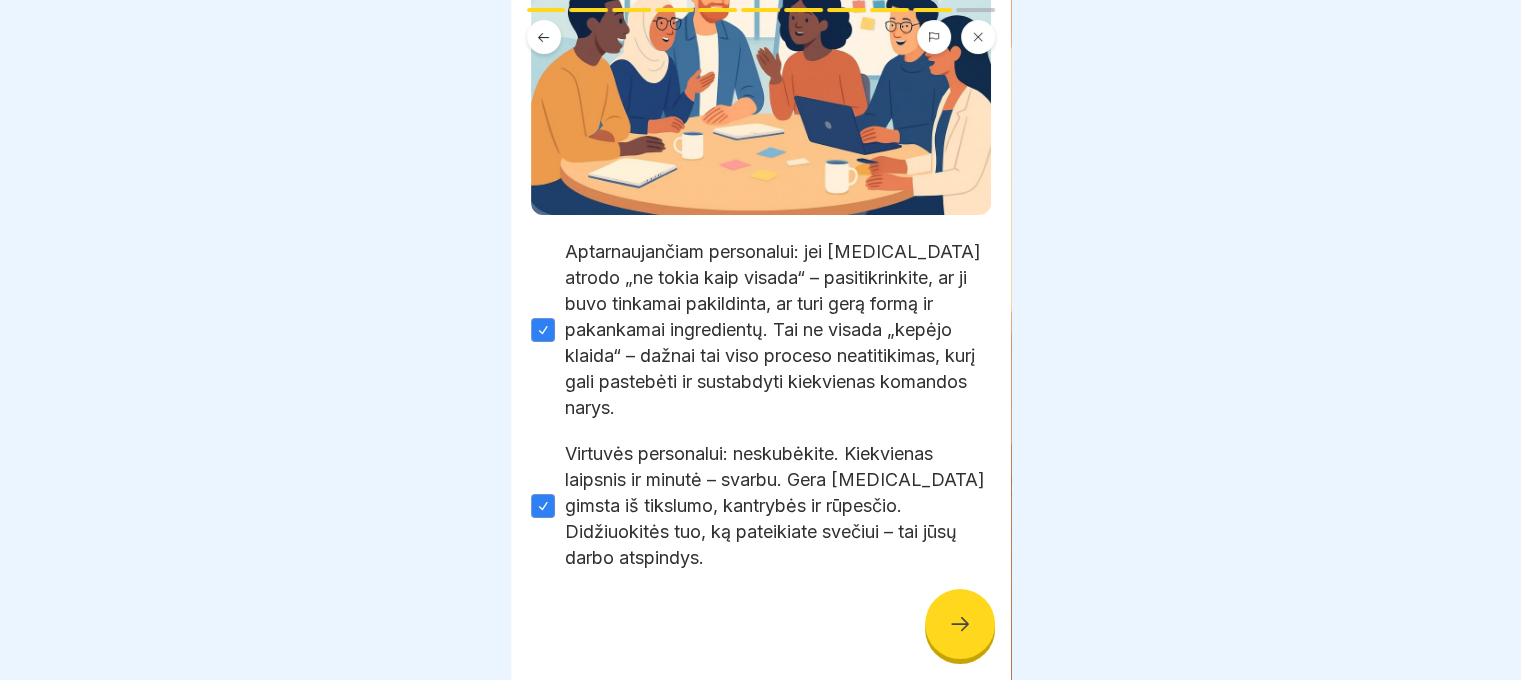 click at bounding box center [960, 624] 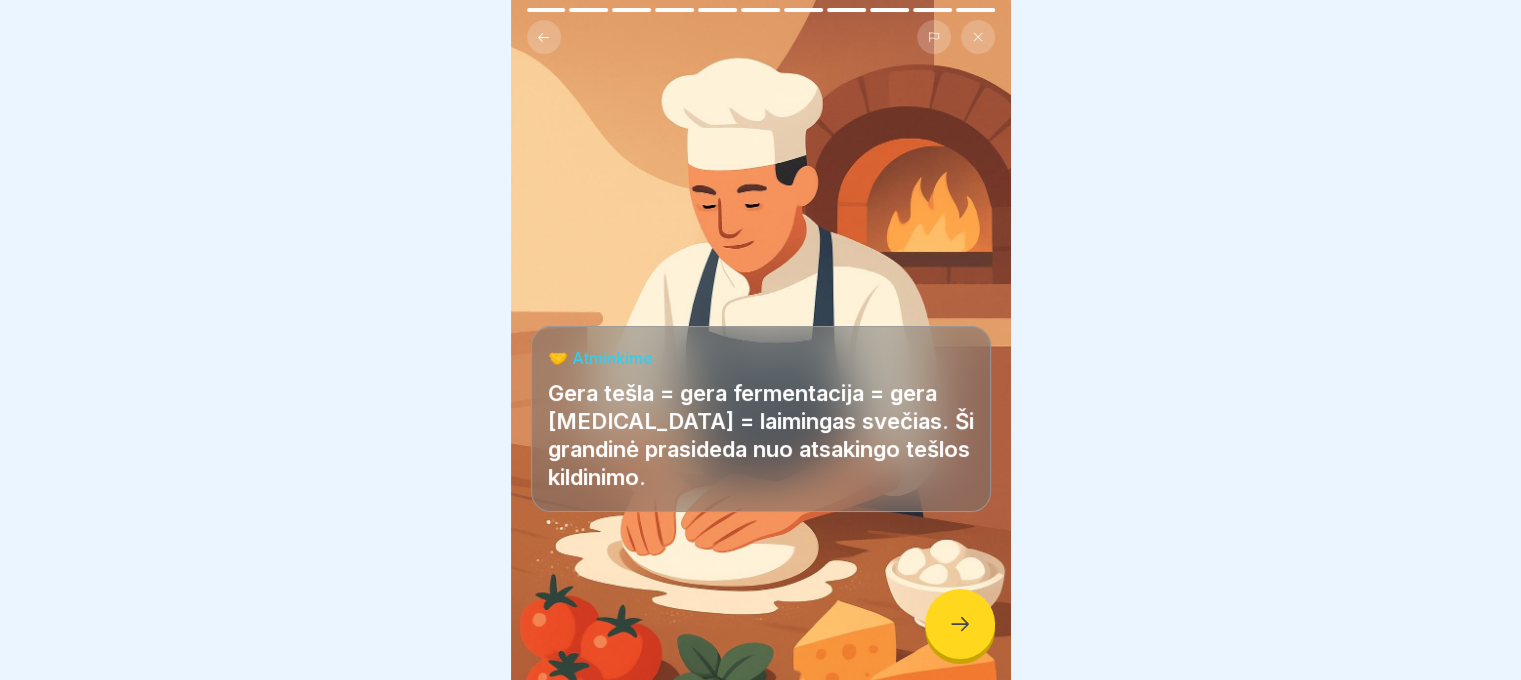 click at bounding box center [960, 624] 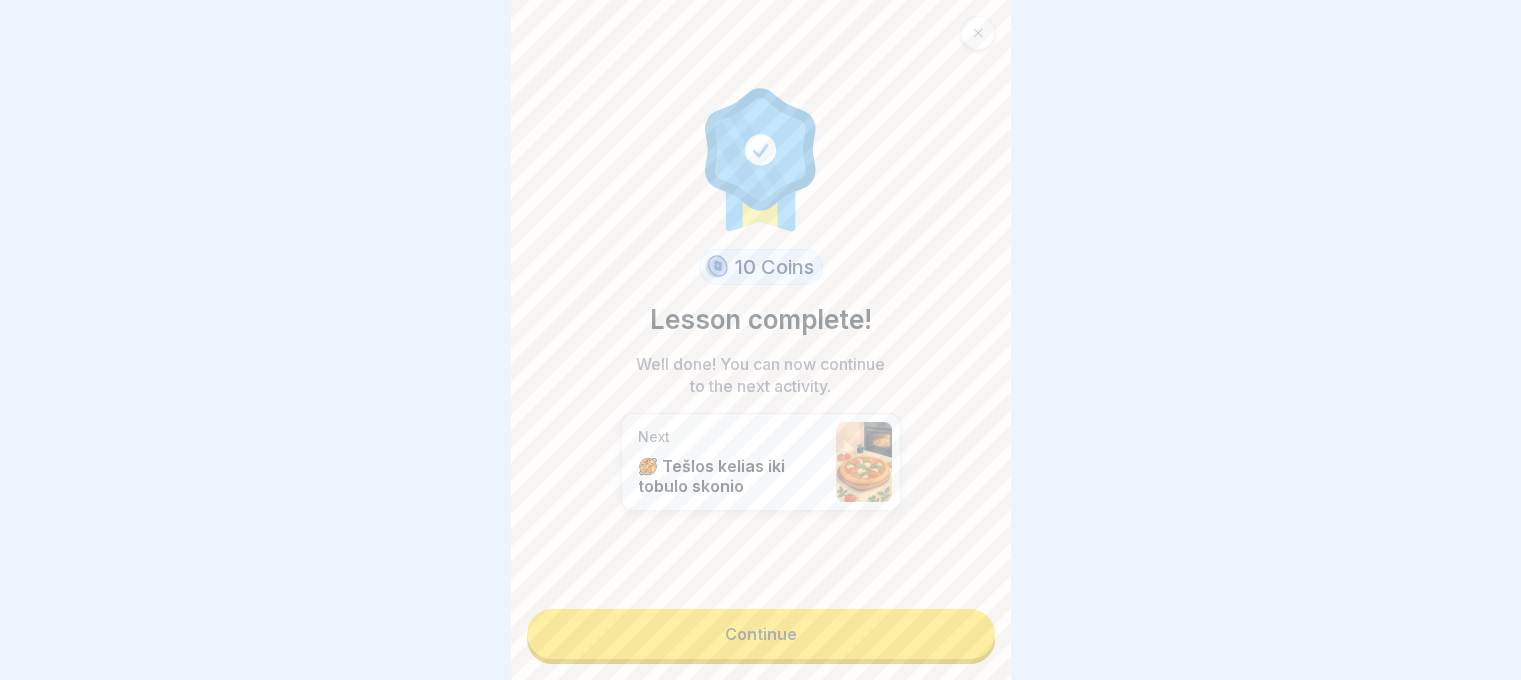 click on "Continue" at bounding box center [761, 634] 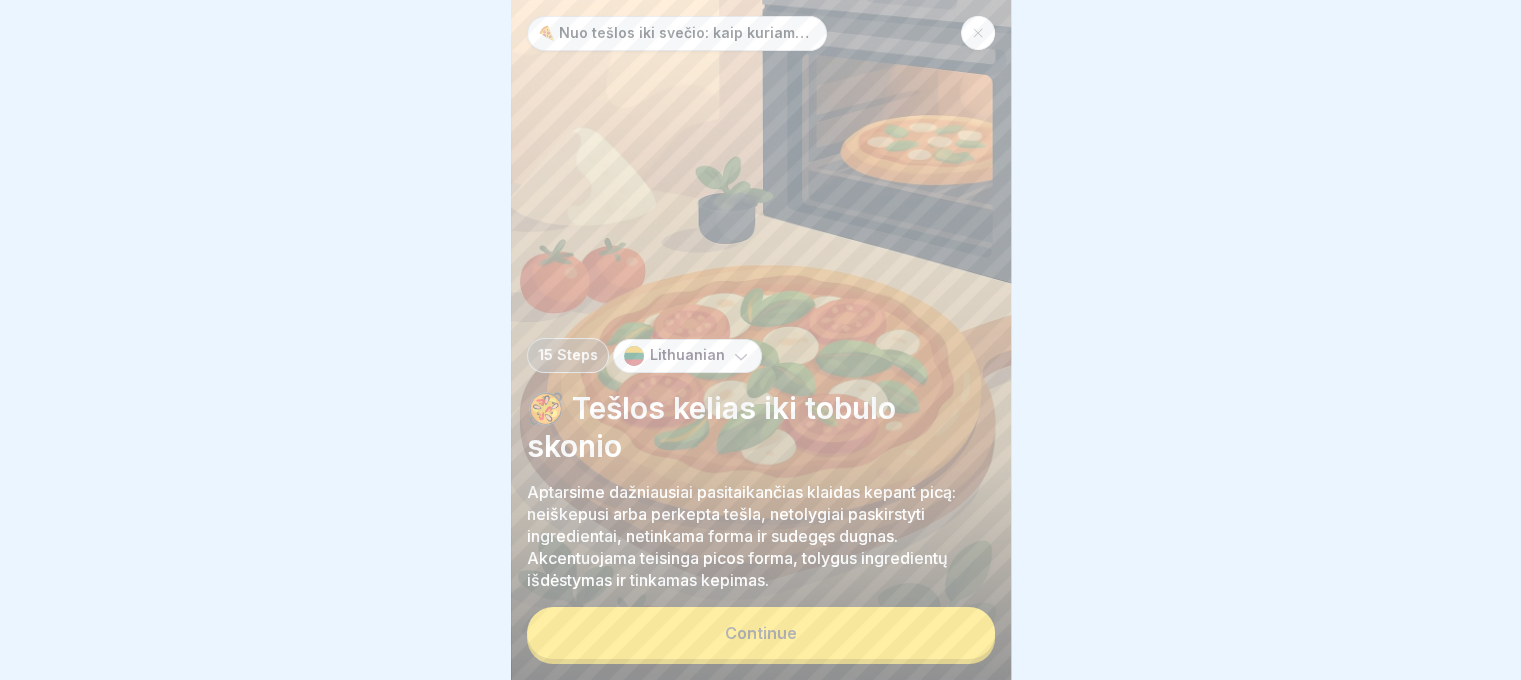 click on "Continue" at bounding box center [761, 633] 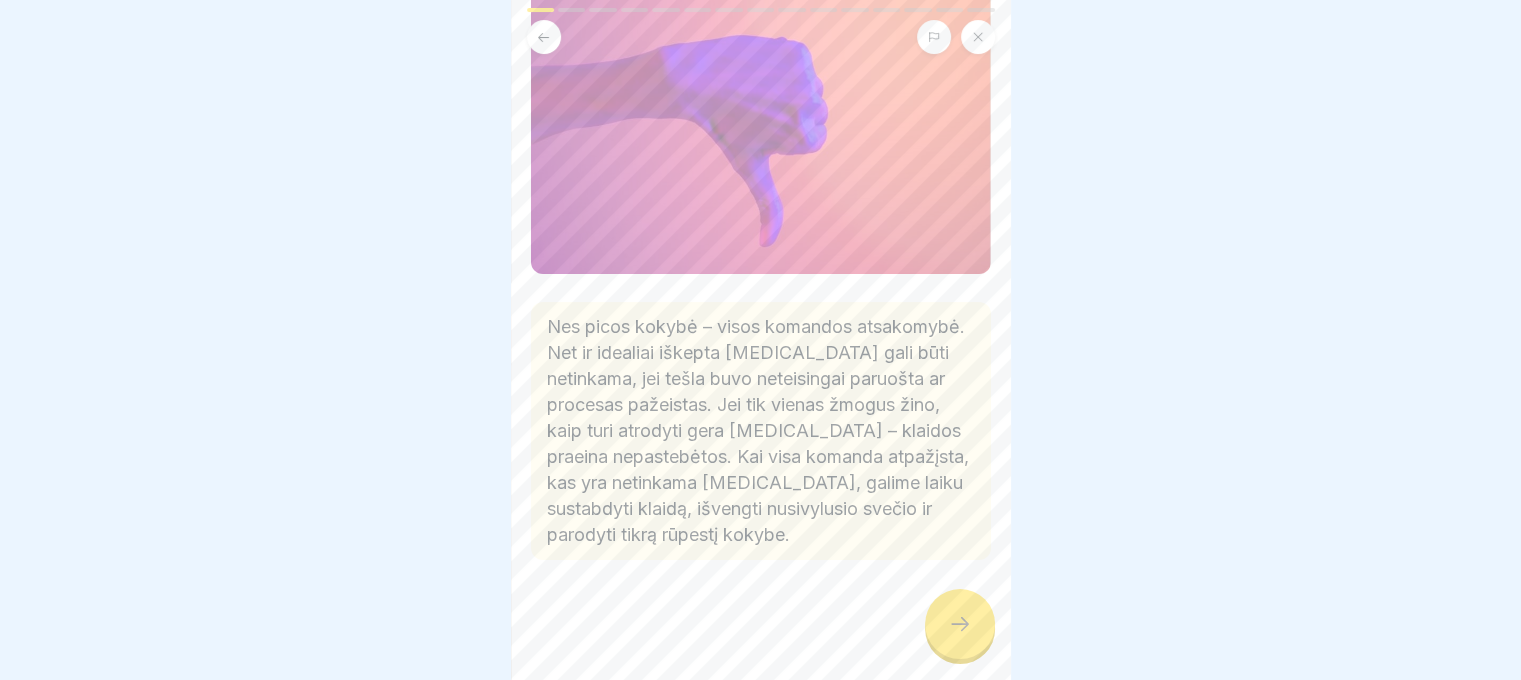 scroll, scrollTop: 212, scrollLeft: 0, axis: vertical 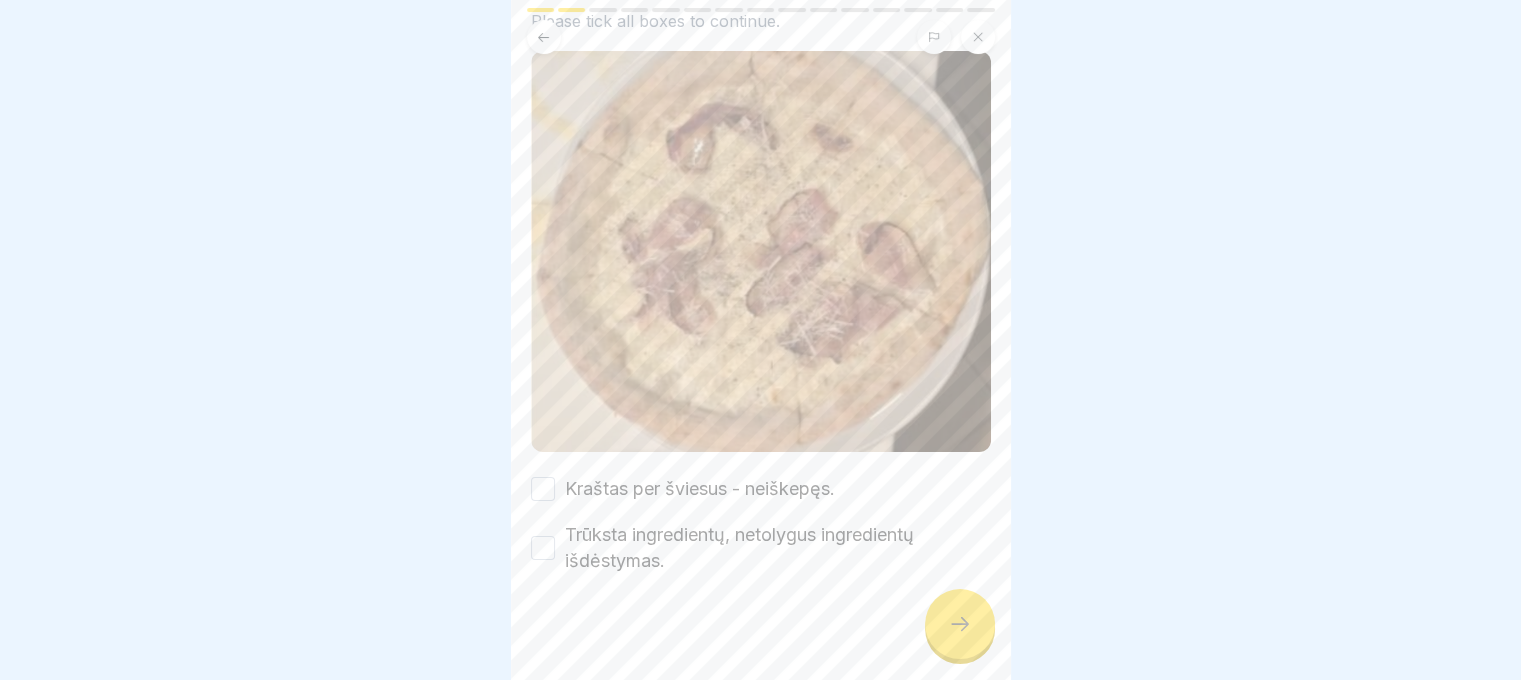 click on "Kraštas per šviesus - neiškepęs." at bounding box center (543, 489) 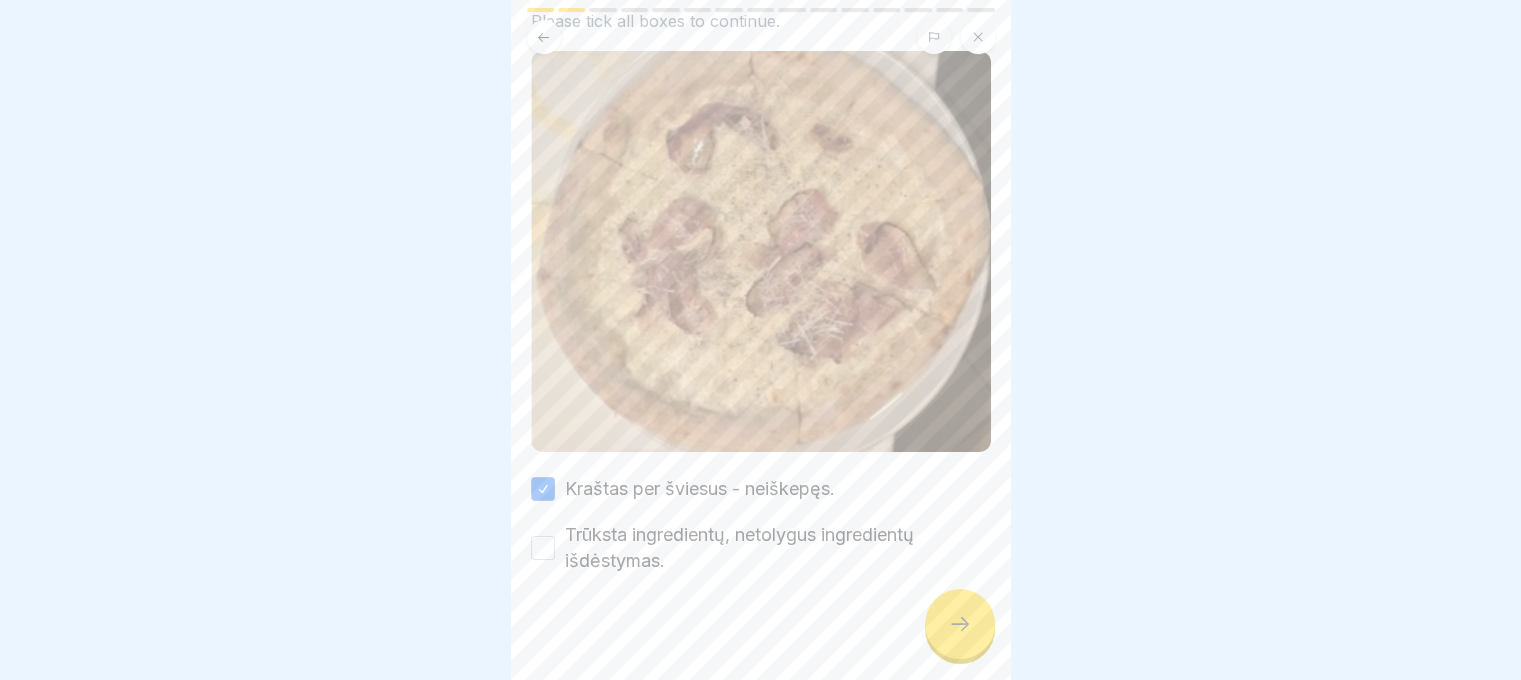 click on "Trūksta ingredientų, netolygus ingredientų išdėstymas." at bounding box center (543, 548) 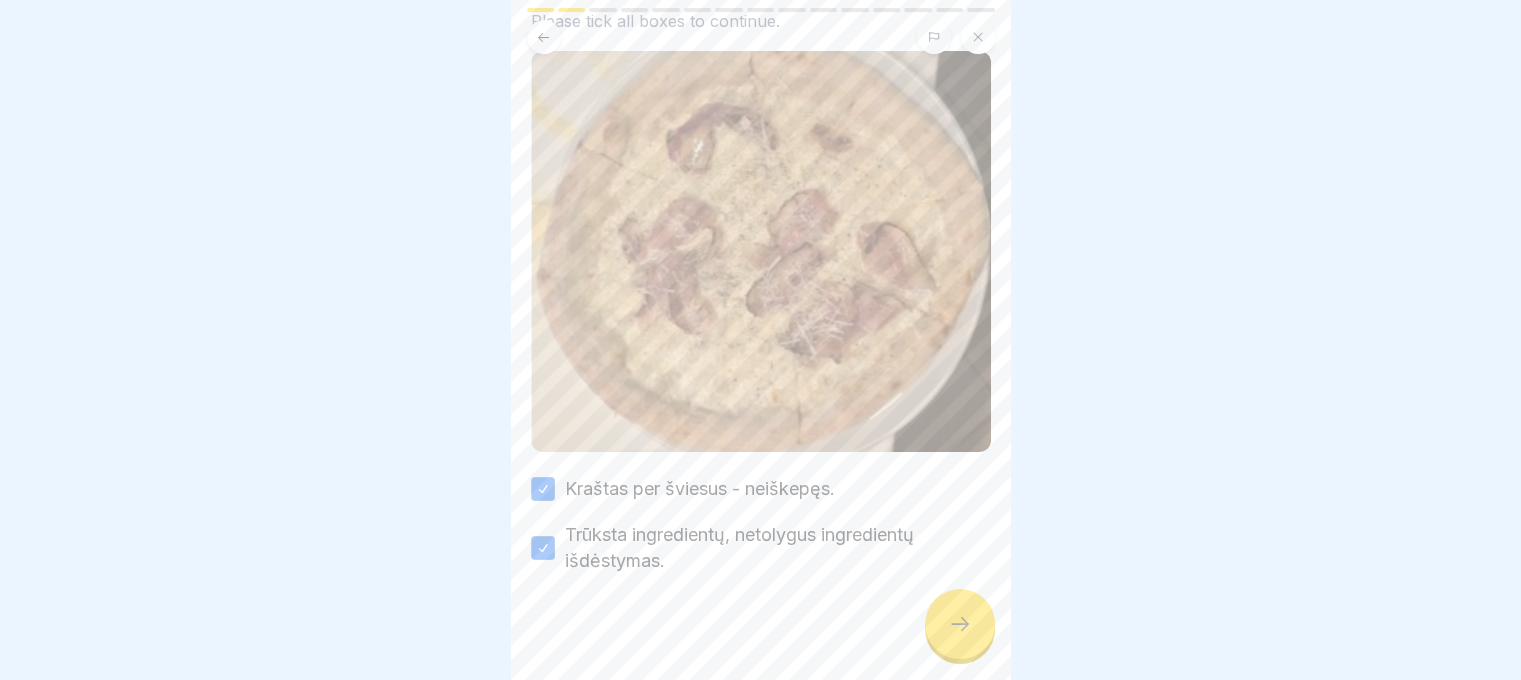 drag, startPoint x: 937, startPoint y: 655, endPoint x: 958, endPoint y: 642, distance: 24.698177 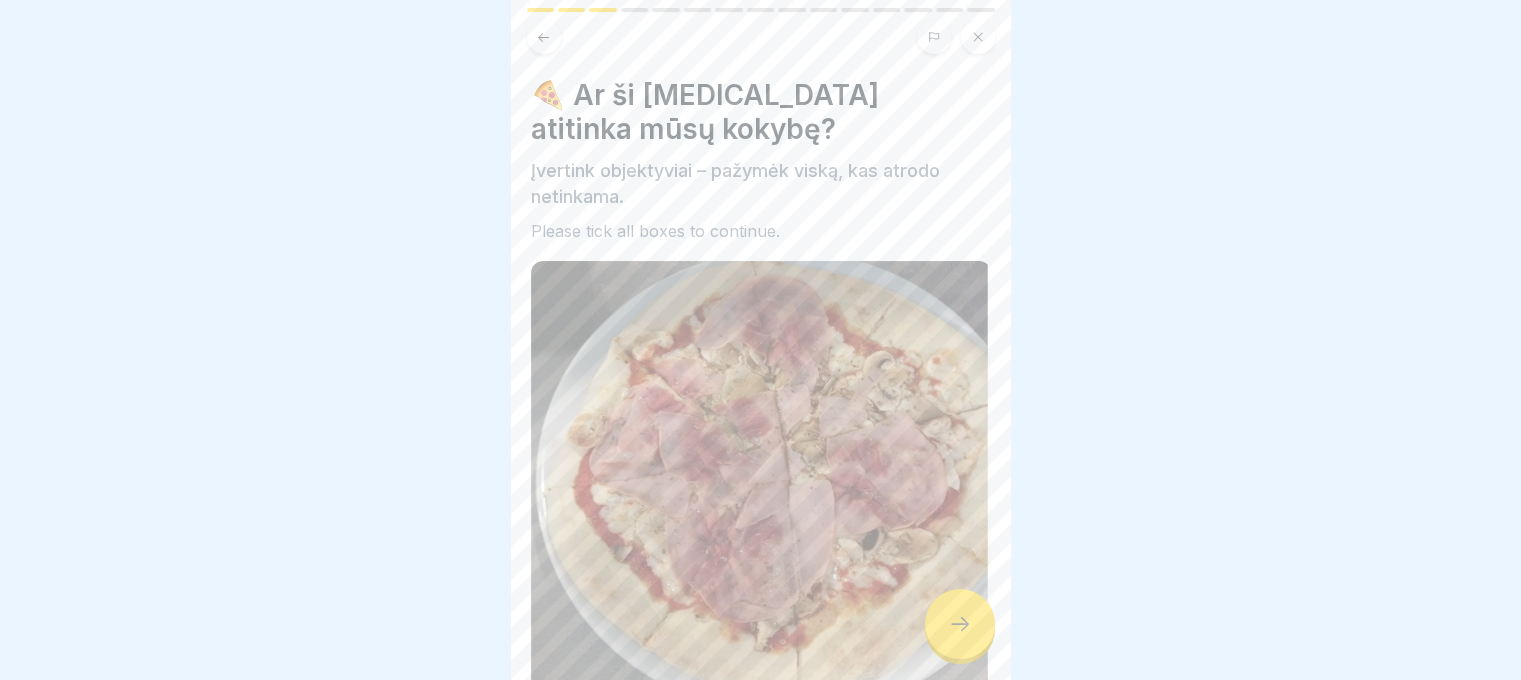 scroll, scrollTop: 224, scrollLeft: 0, axis: vertical 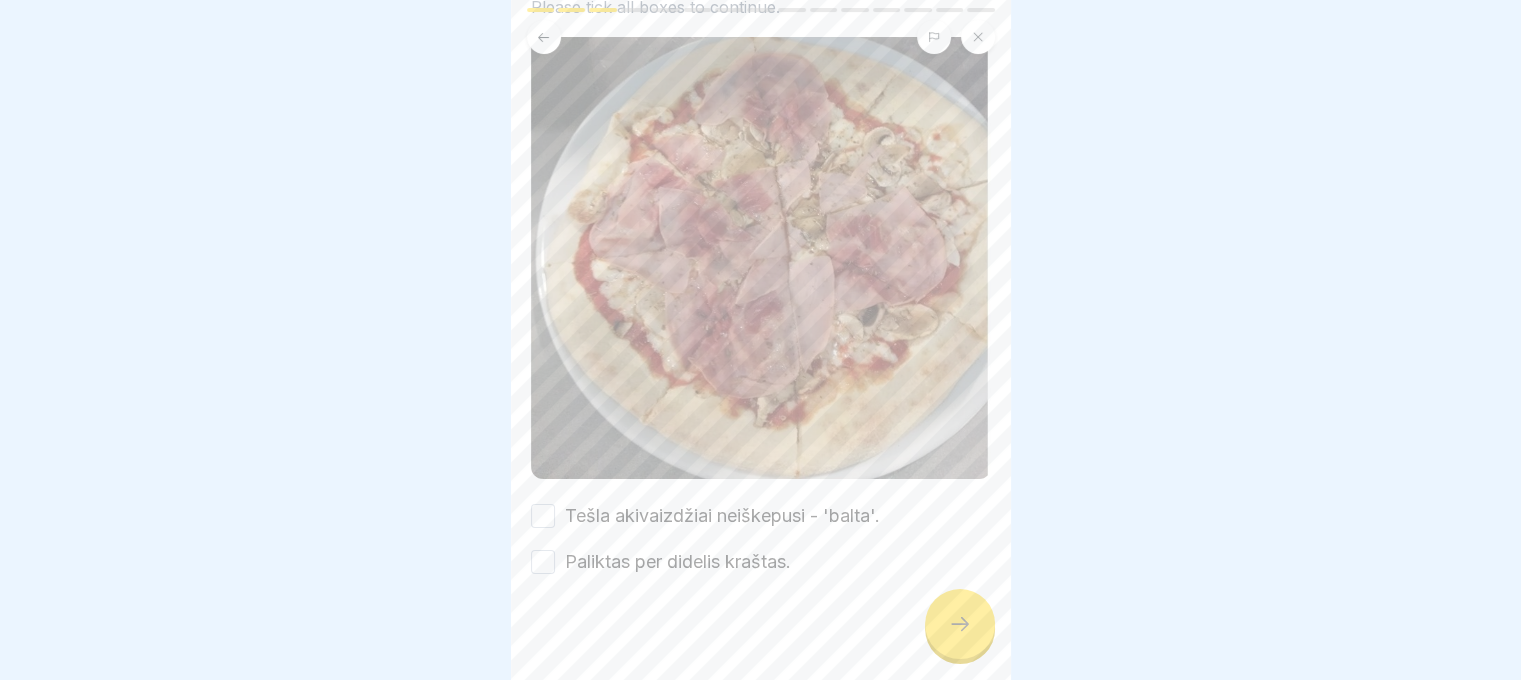 click on "Tešla akivaizdžiai neiškepusi - 'balta'." at bounding box center (543, 516) 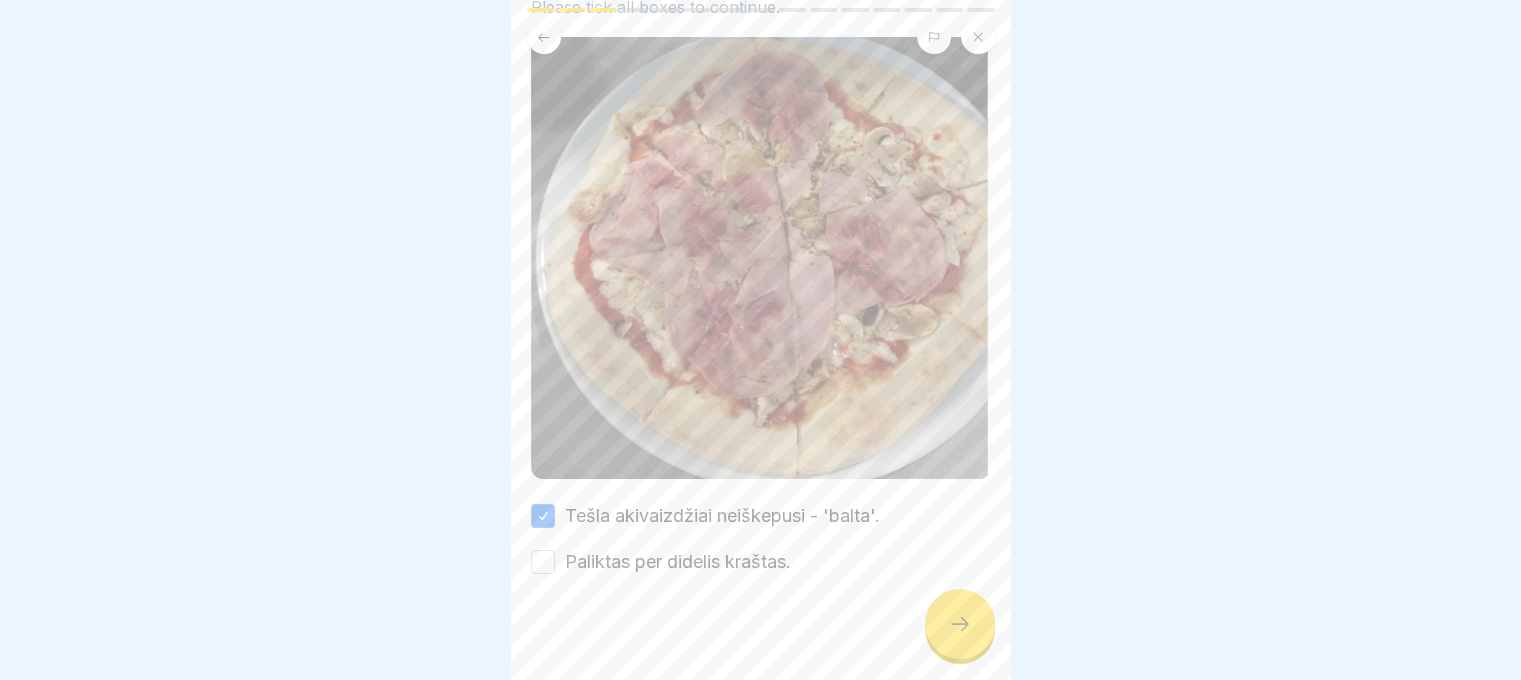 click on "Paliktas per didelis kraštas." at bounding box center [543, 562] 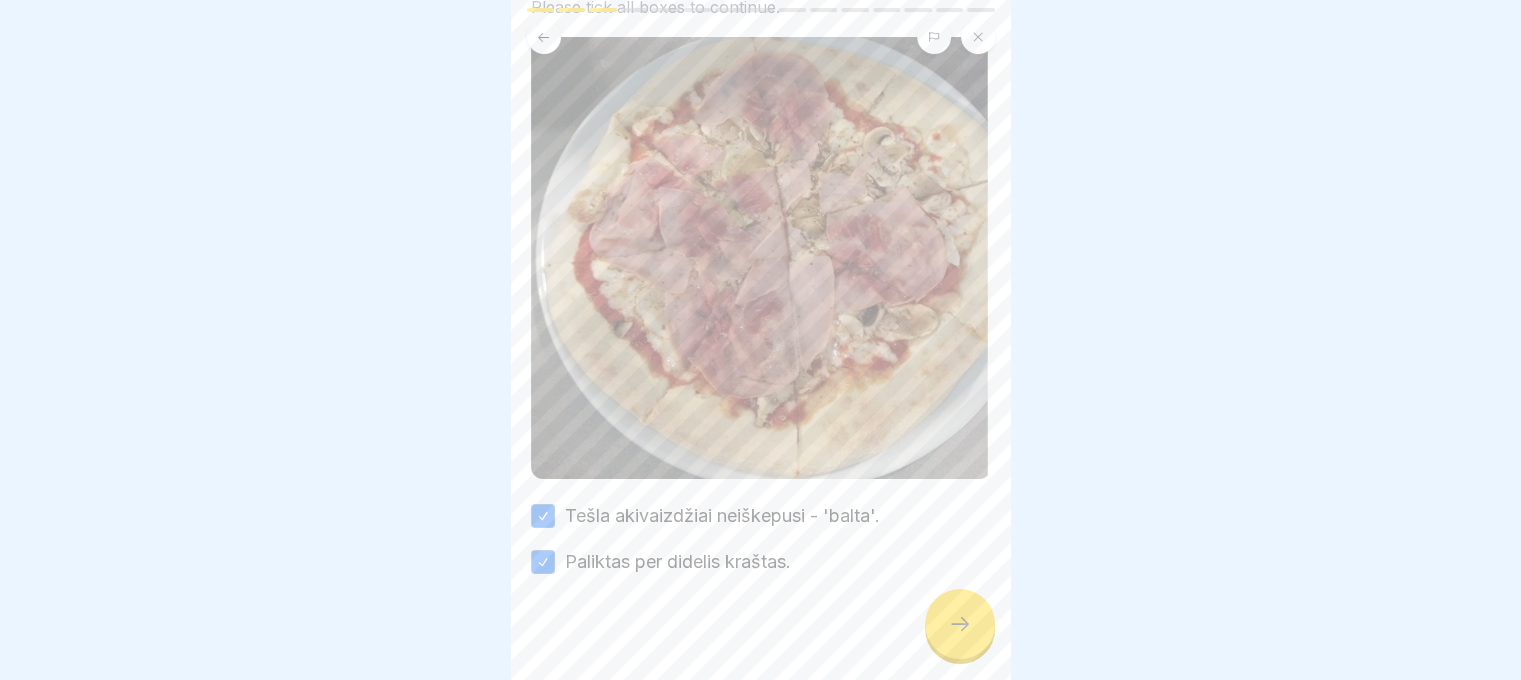 drag, startPoint x: 964, startPoint y: 643, endPoint x: 1019, endPoint y: 644, distance: 55.00909 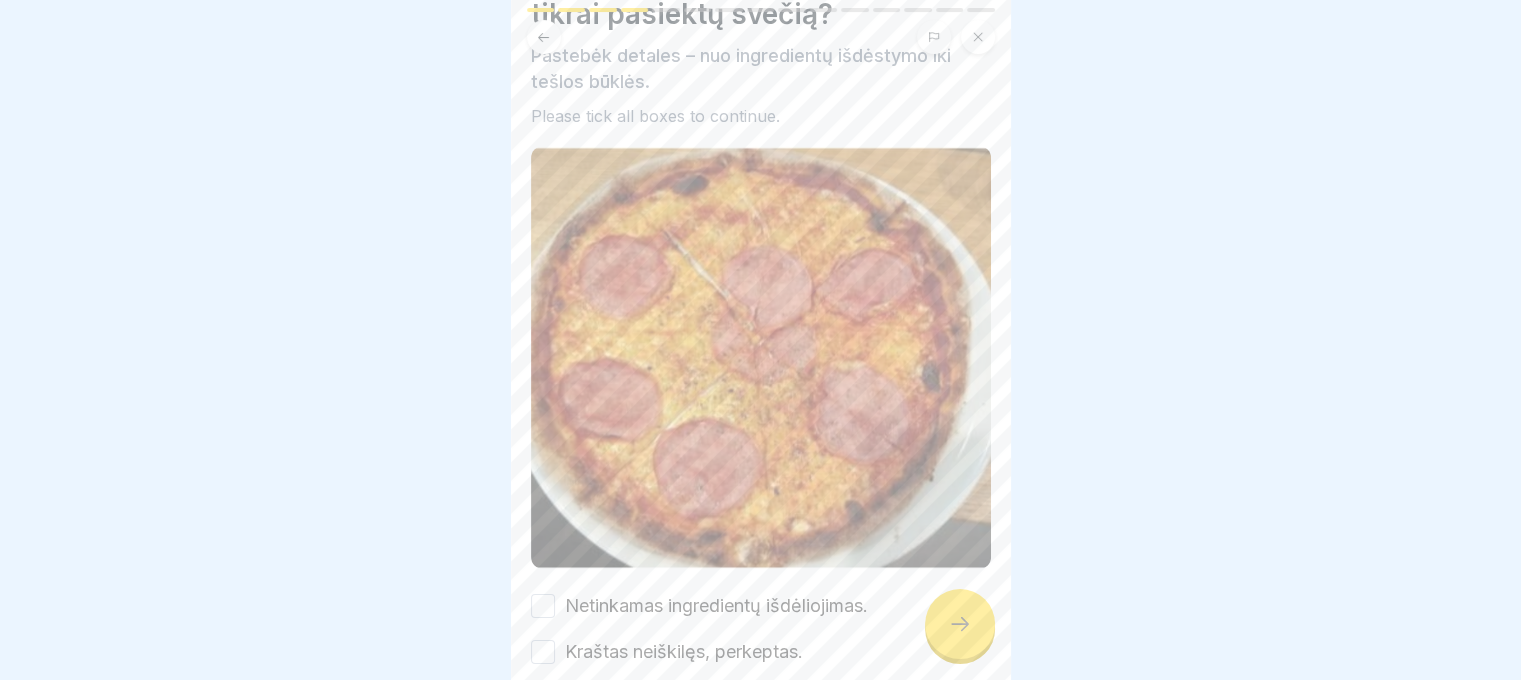 scroll, scrollTop: 205, scrollLeft: 0, axis: vertical 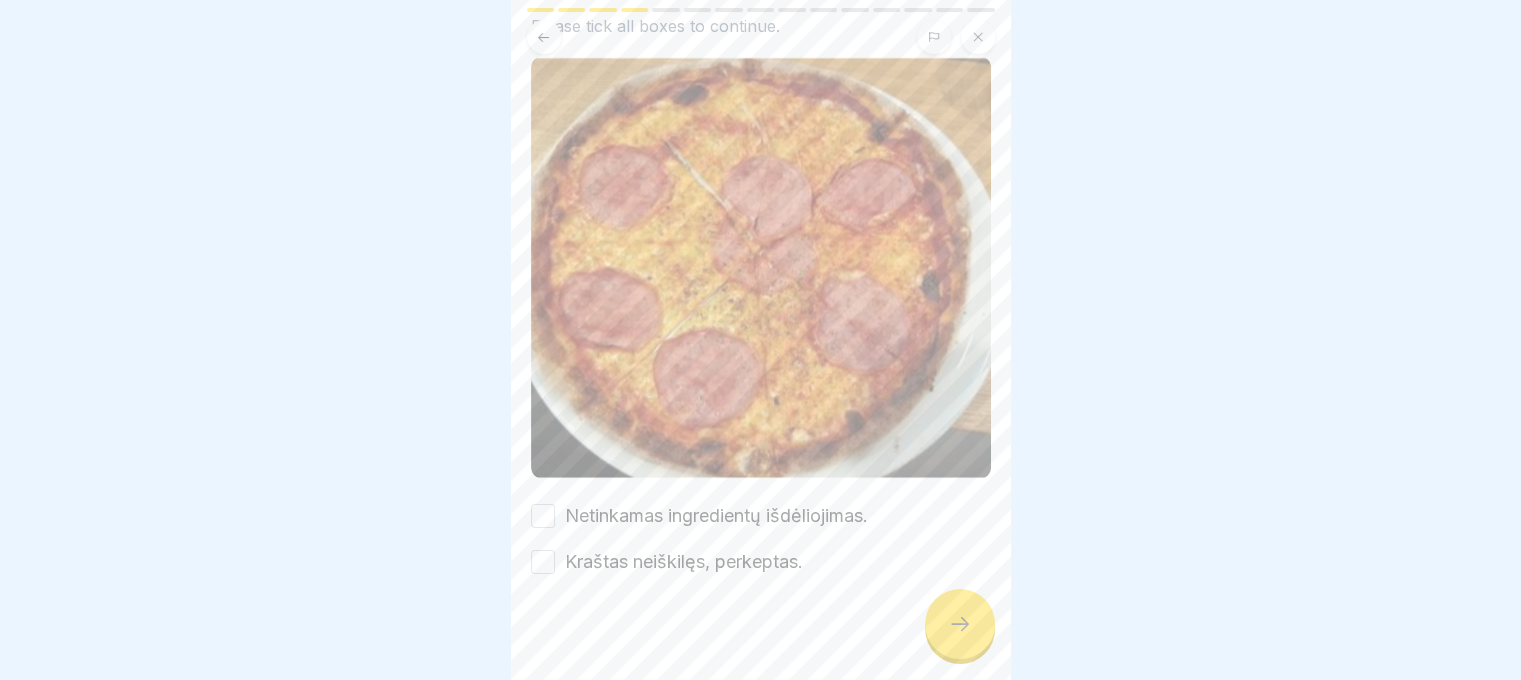 click on "Netinkamas ingredientų išdėliojimas." at bounding box center [543, 516] 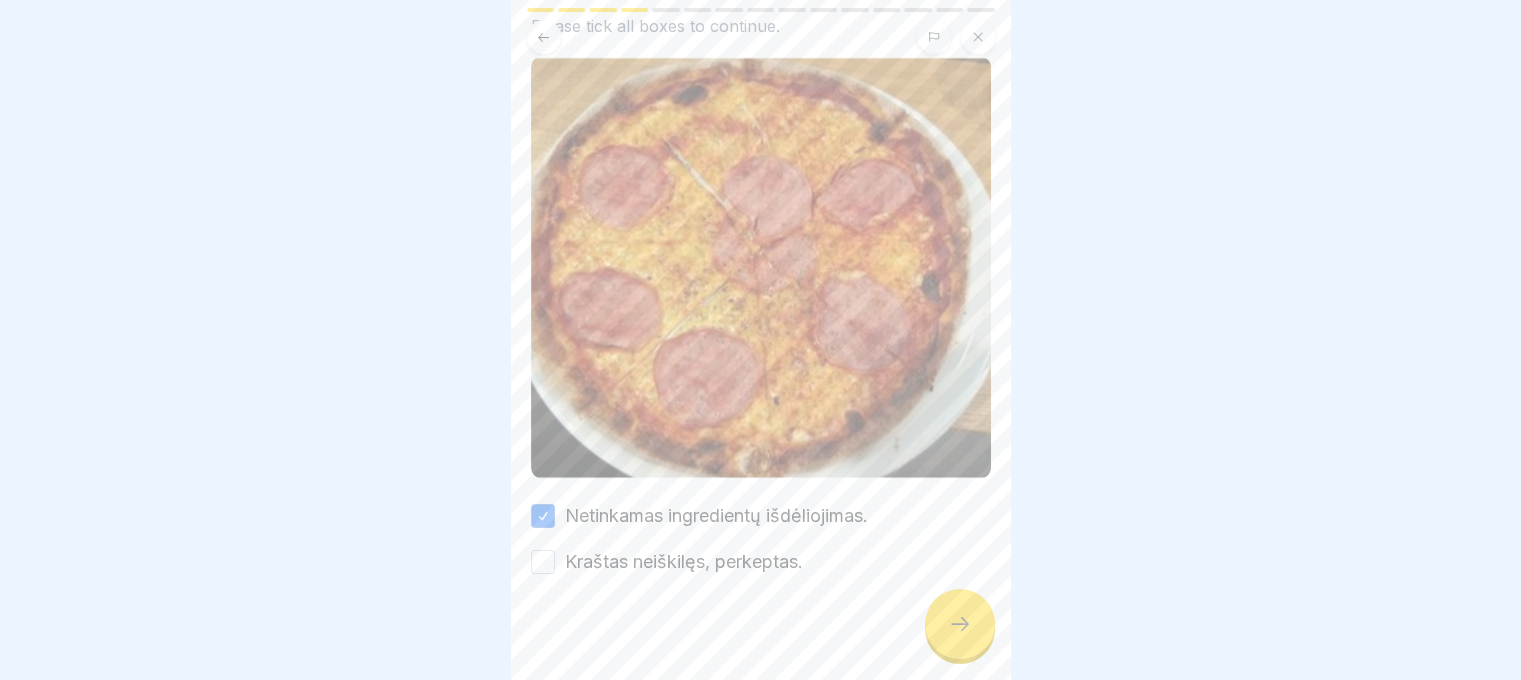 click on "Kraštas neiškilęs, perkeptas." at bounding box center (543, 562) 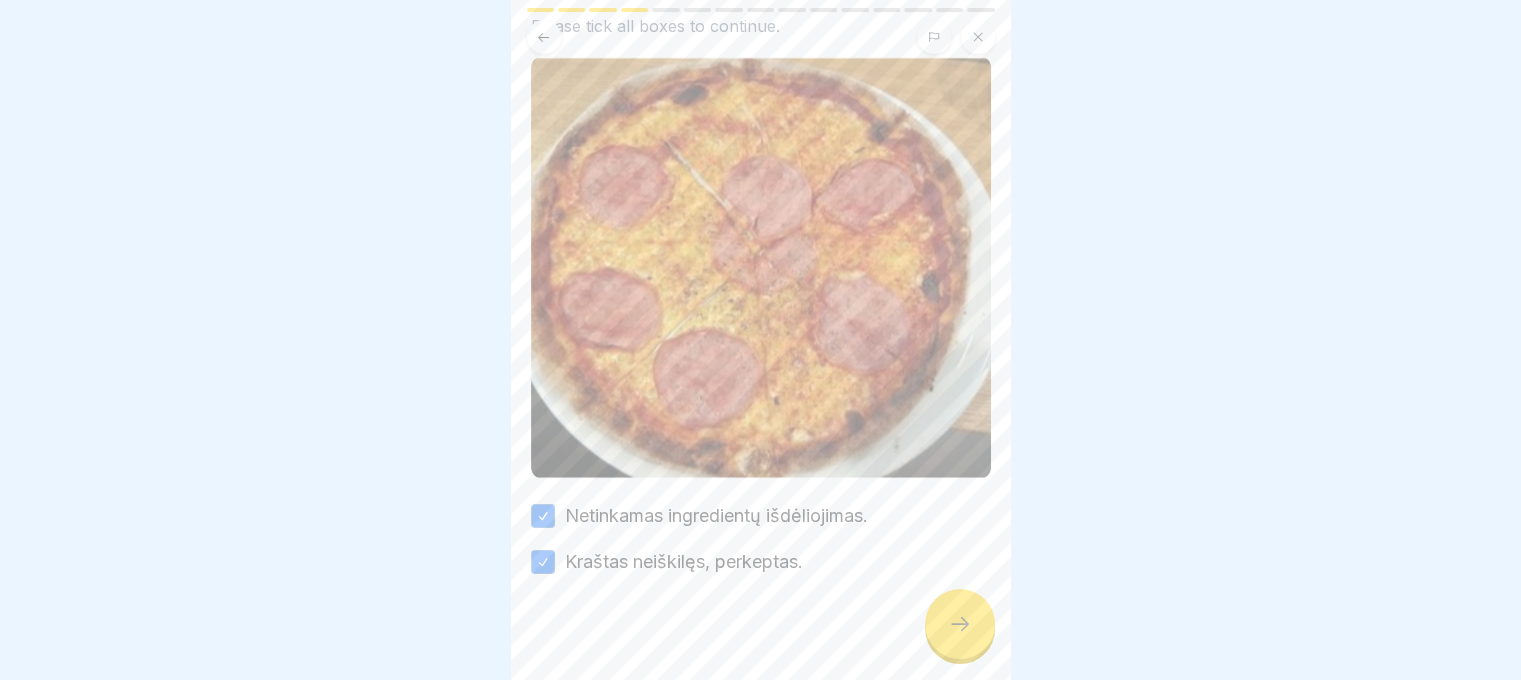 click 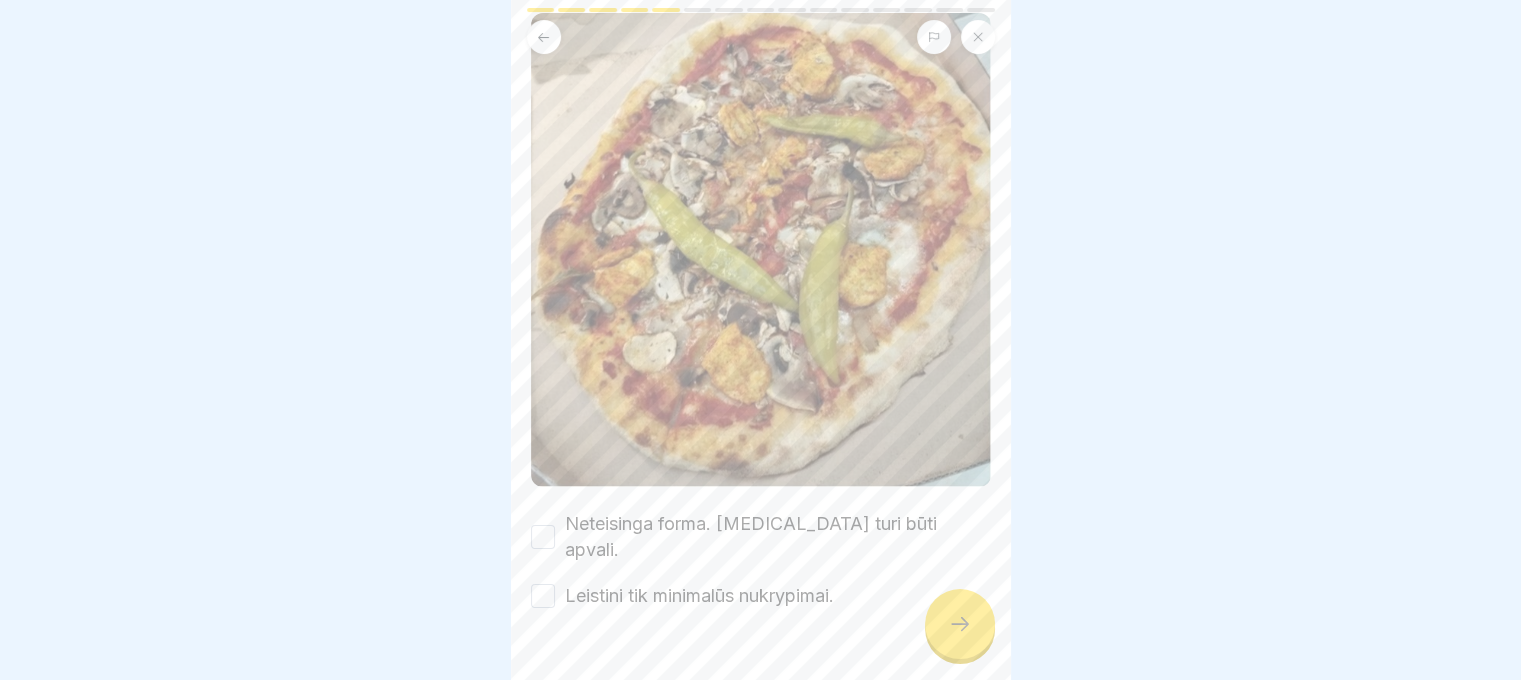 scroll, scrollTop: 255, scrollLeft: 0, axis: vertical 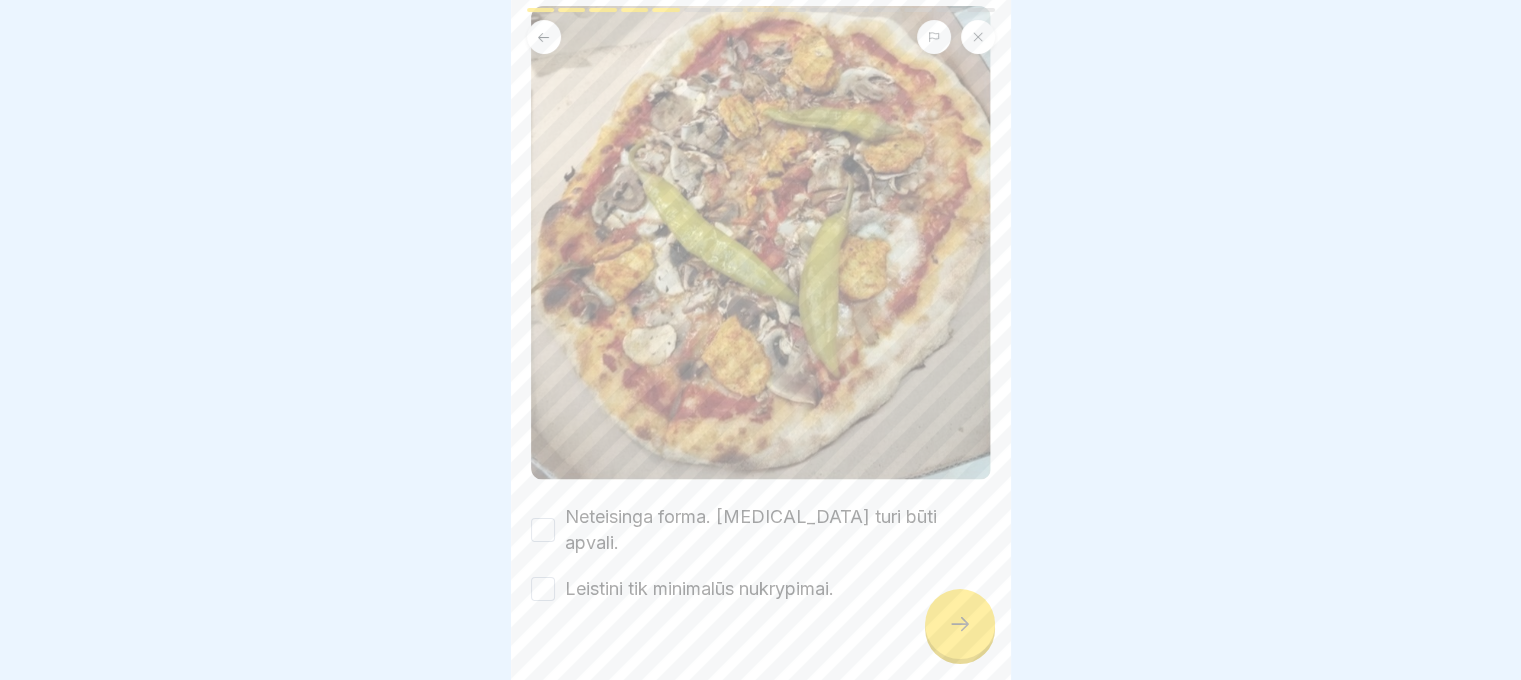click on "Neteisinga forma. [MEDICAL_DATA] turi būti apvali." at bounding box center (761, 530) 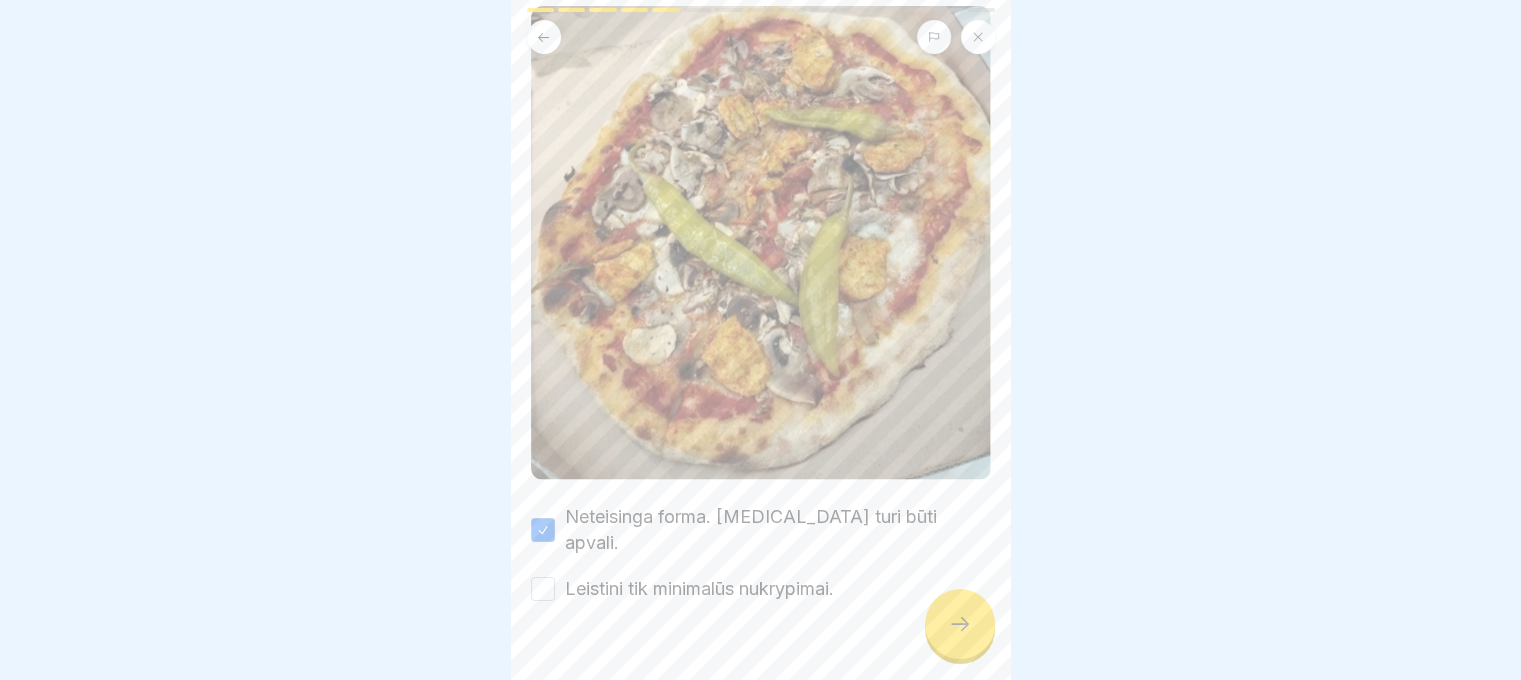 click on "Leistini tik minimalūs nukrypimai." at bounding box center (543, 589) 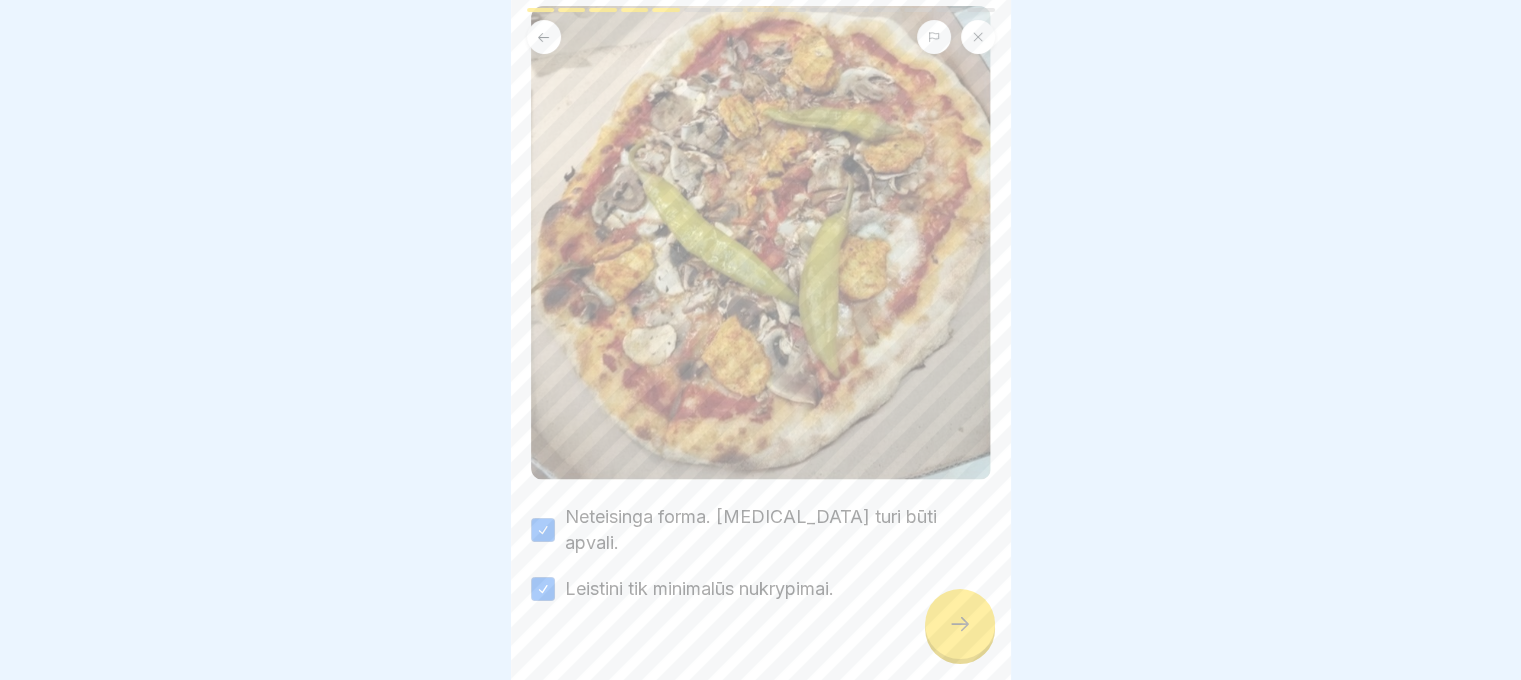 click 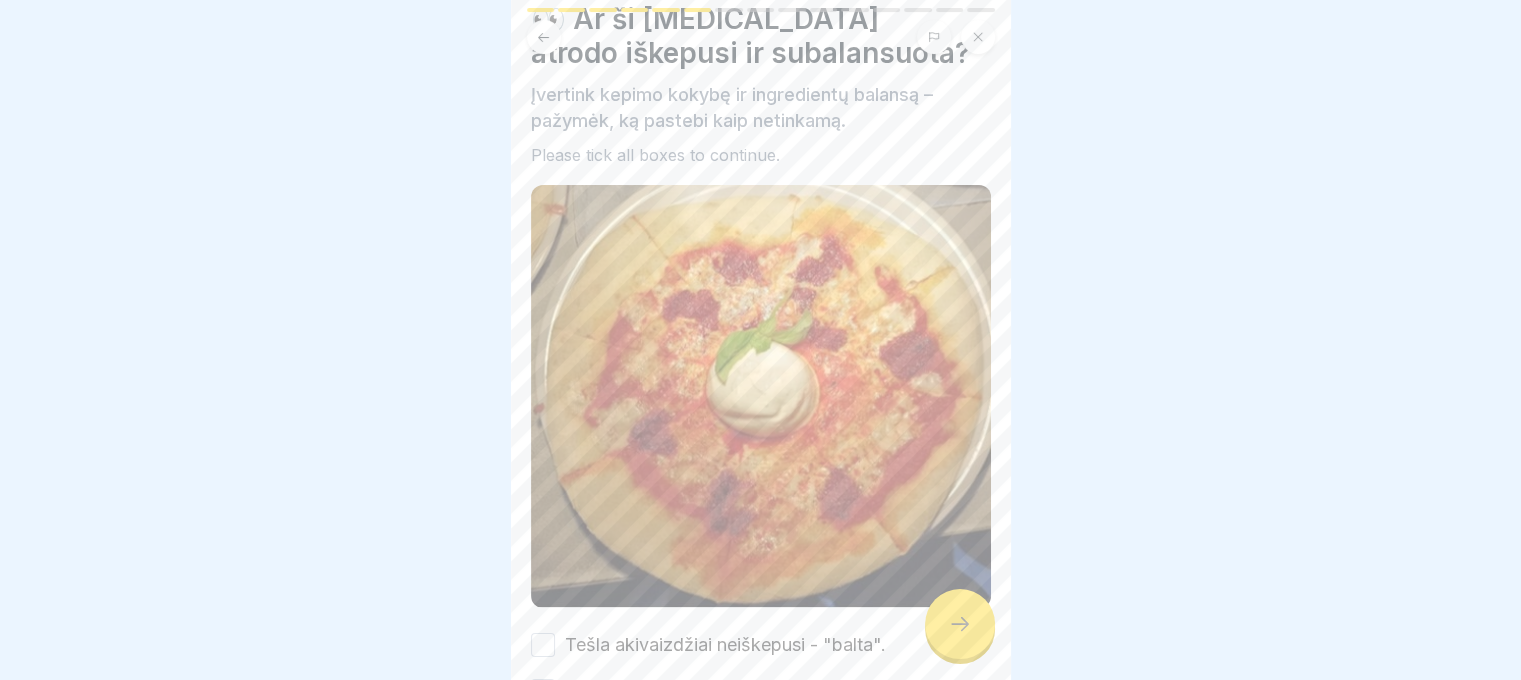 scroll, scrollTop: 205, scrollLeft: 0, axis: vertical 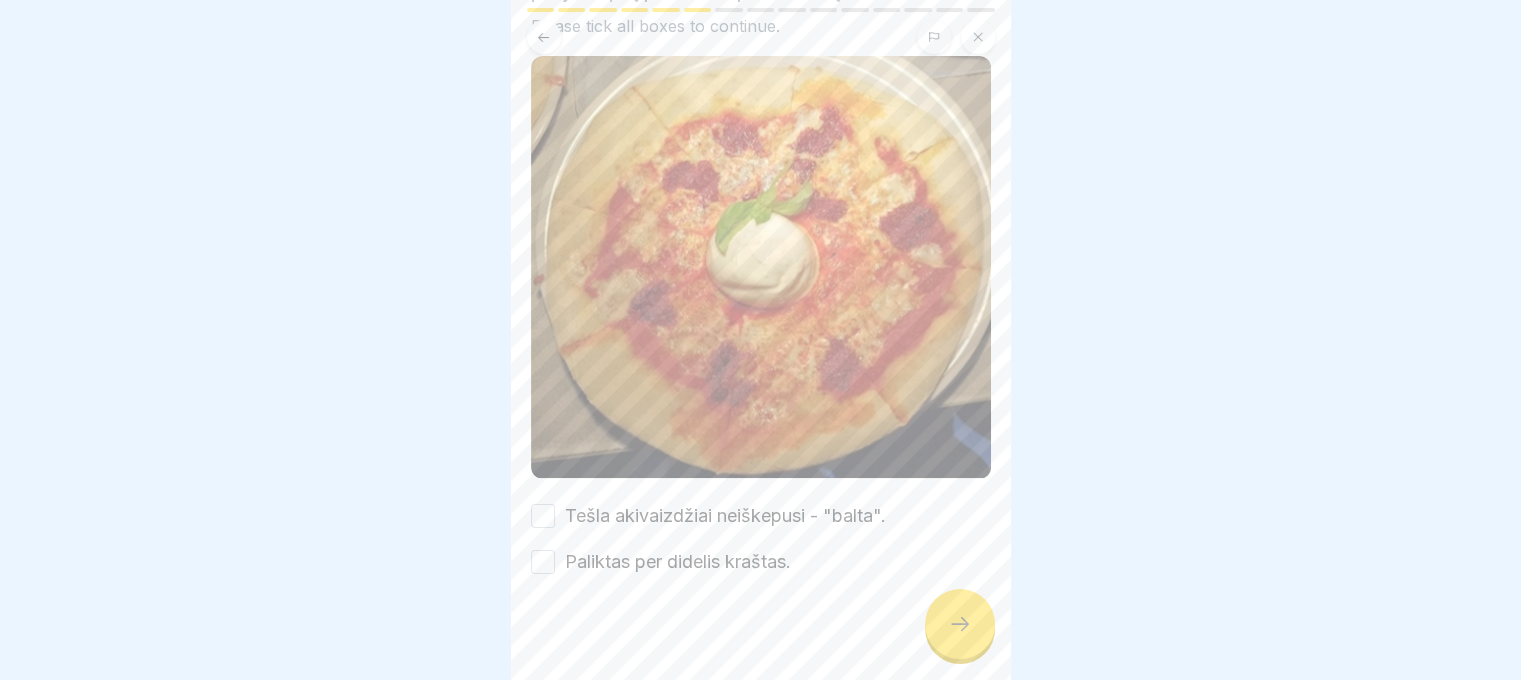 click on "Tešla akivaizdžiai neiškepusi - "balta"." at bounding box center (543, 516) 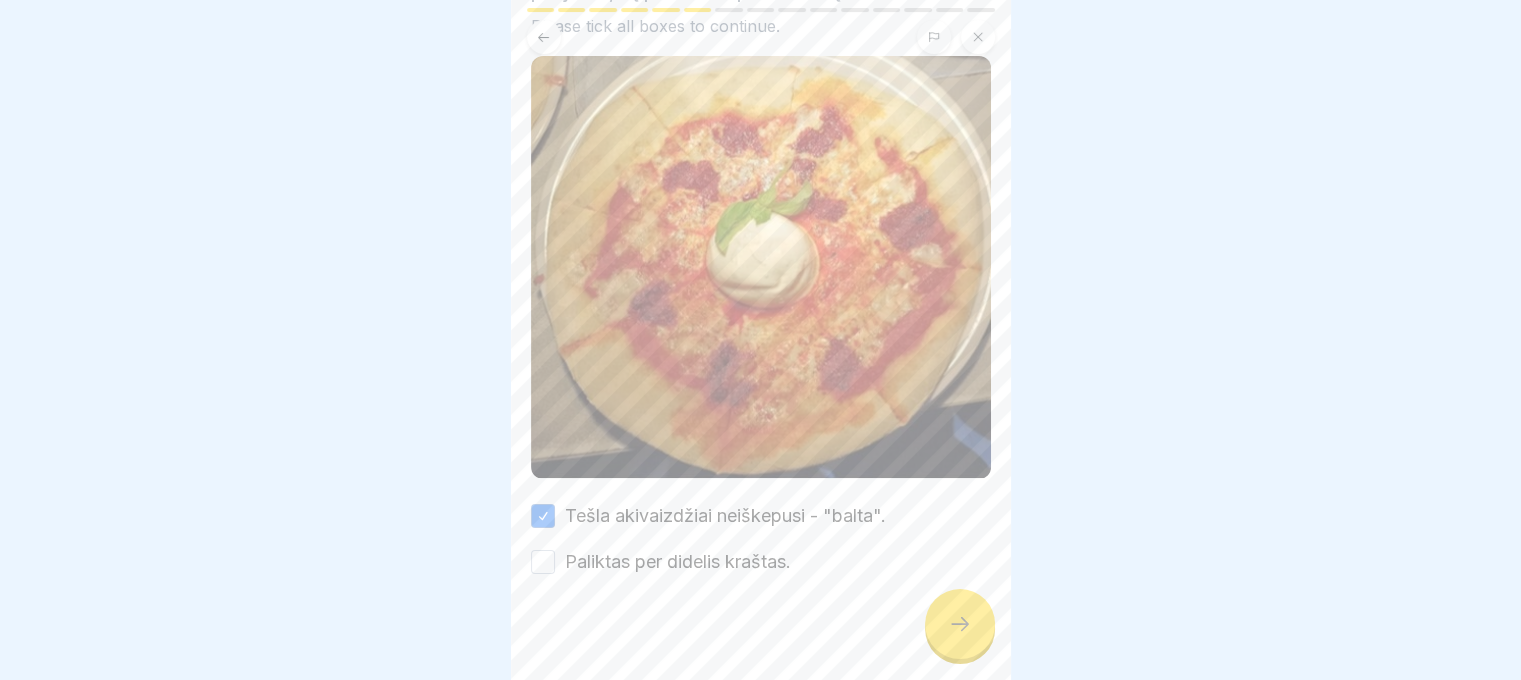 click on "Paliktas per didelis kraštas." at bounding box center [543, 562] 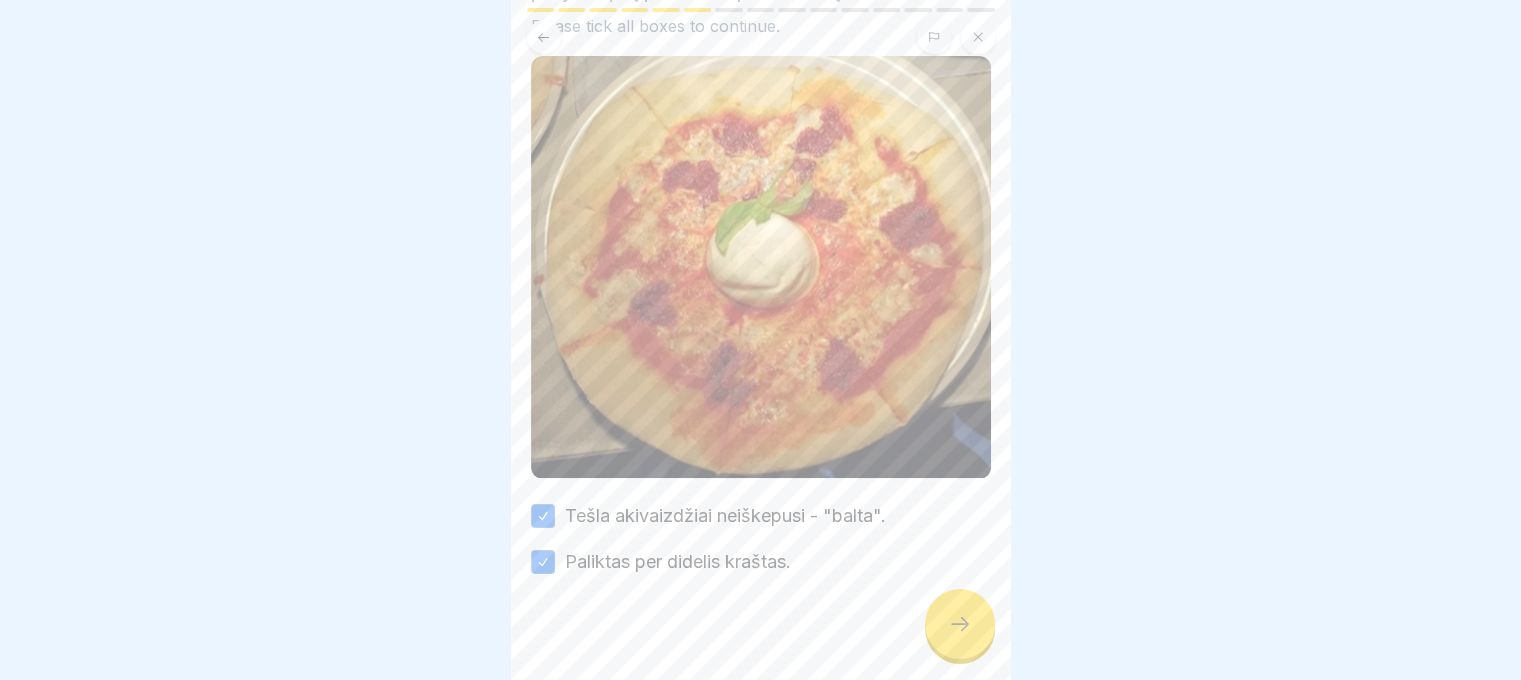 click at bounding box center [960, 624] 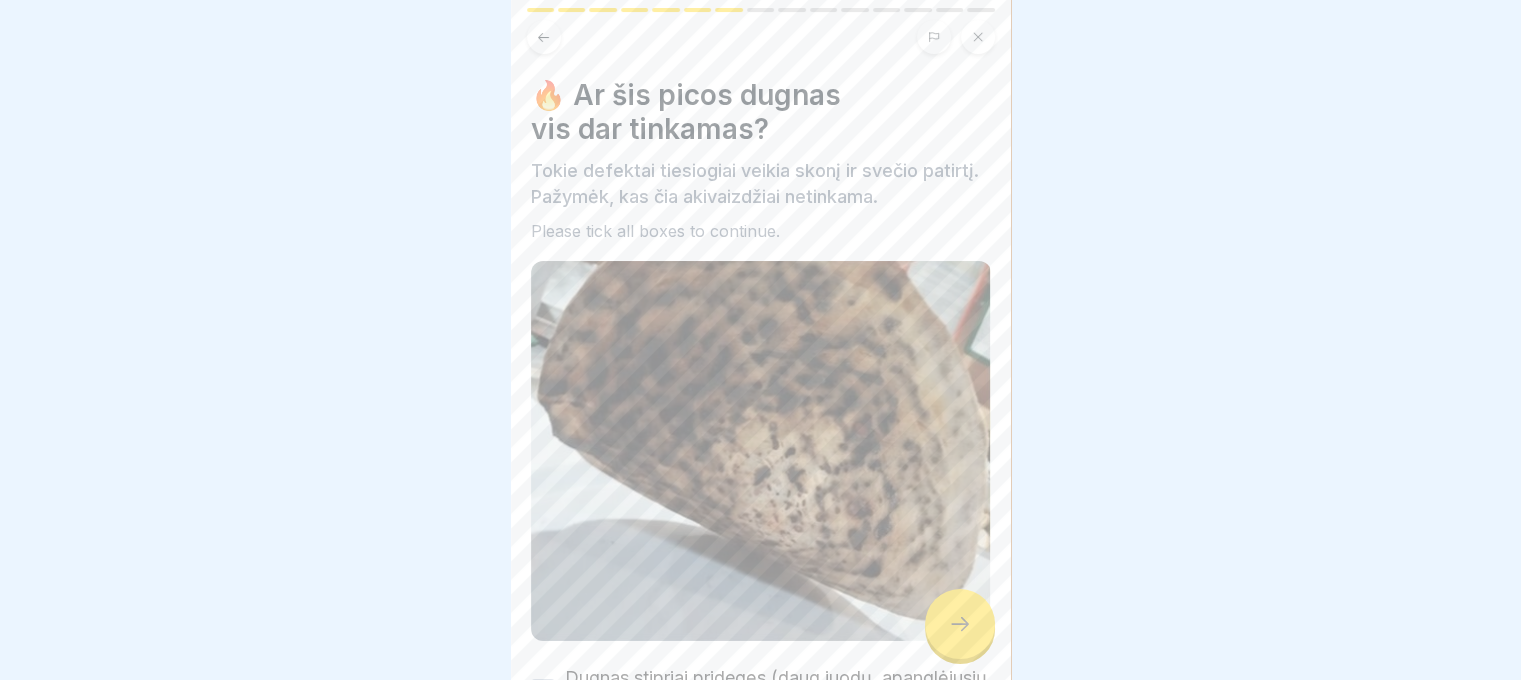 scroll, scrollTop: 288, scrollLeft: 0, axis: vertical 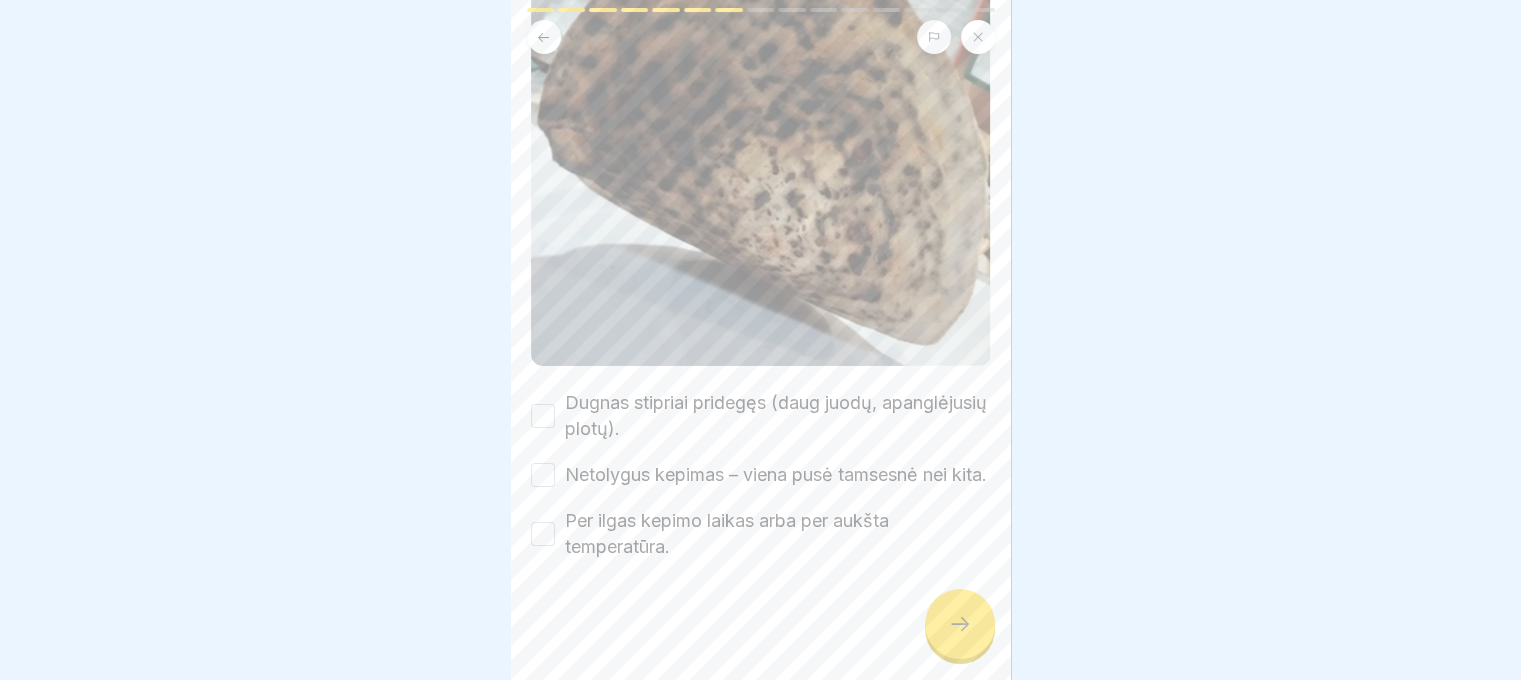 click on "Dugnas stipriai pridegęs (daug juodų, apanglėjusių plotų)." at bounding box center [543, 416] 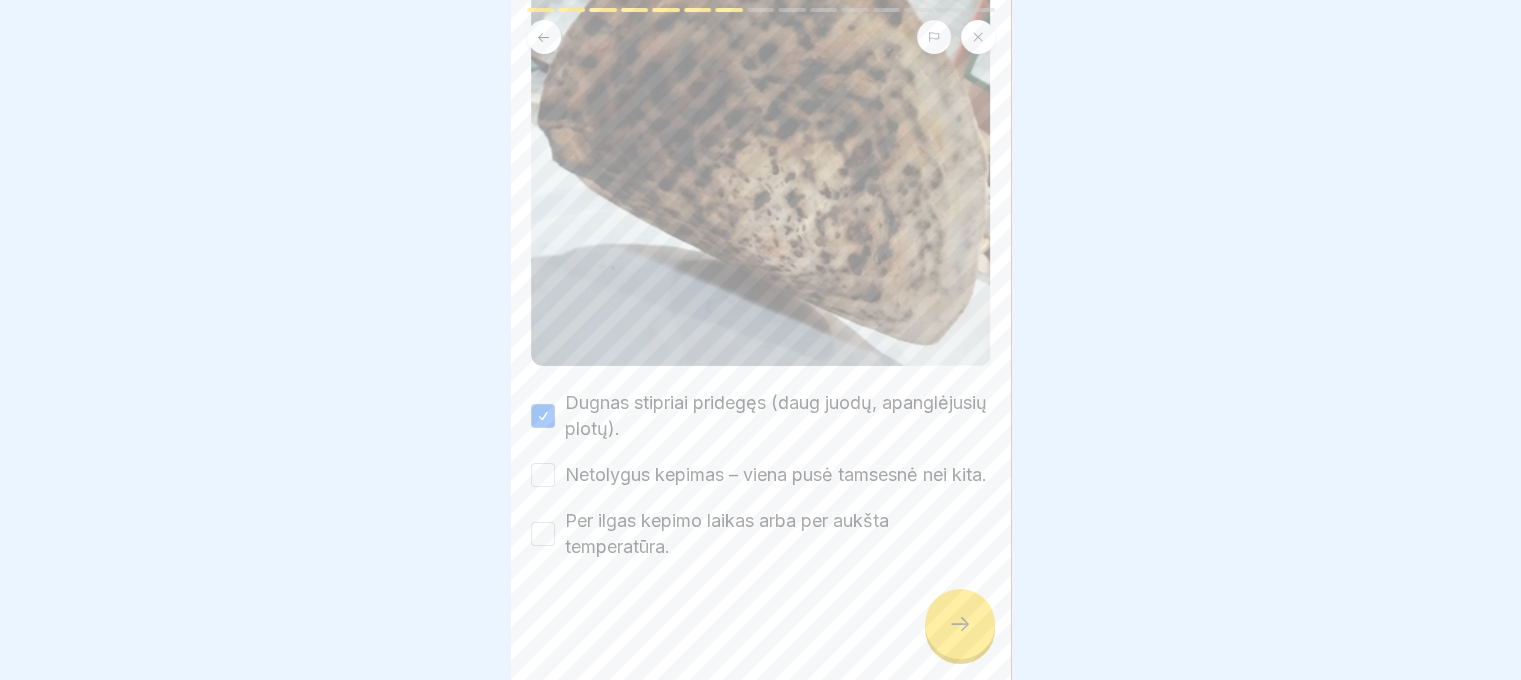 click on "Netolygus kepimas – viena pusė tamsesnė nei kita." at bounding box center [761, 475] 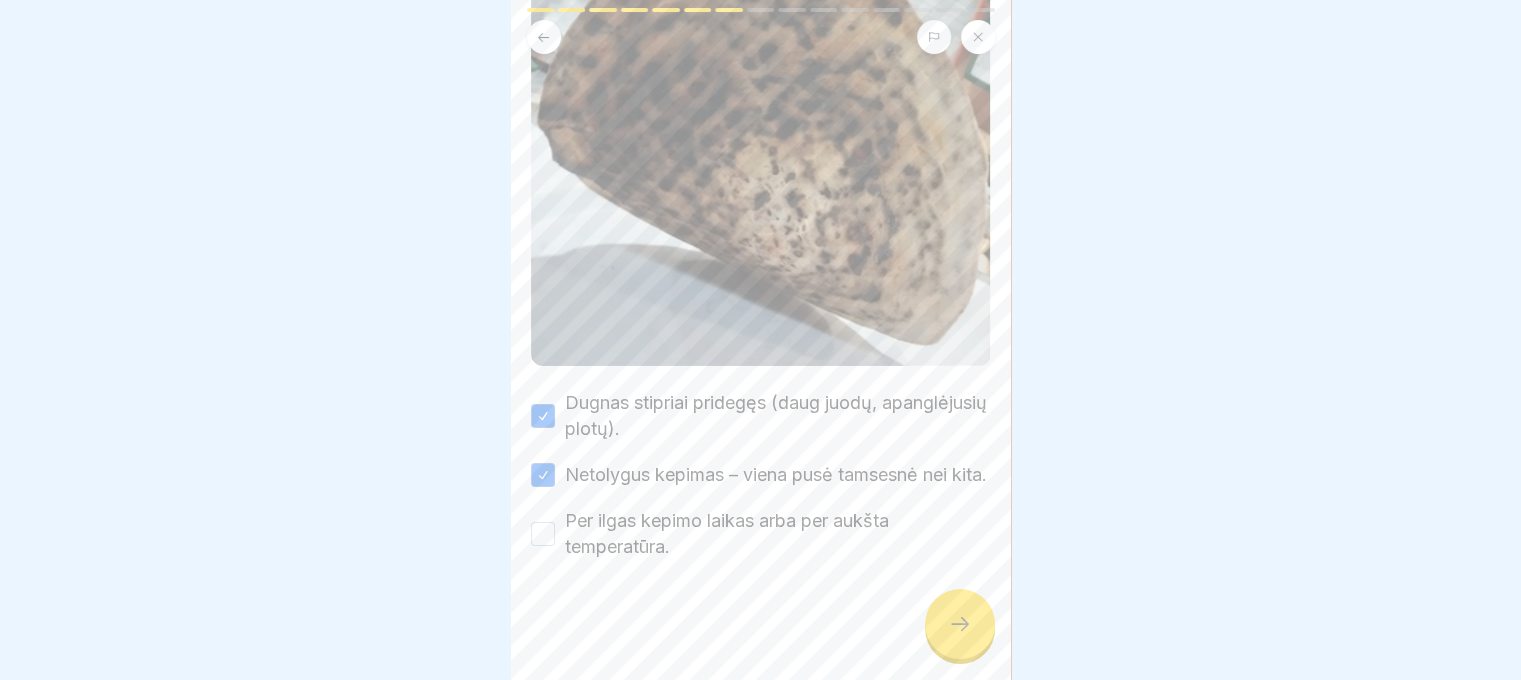 click on "Per ilgas kepimo laikas arba per aukšta temperatūra." at bounding box center (543, 534) 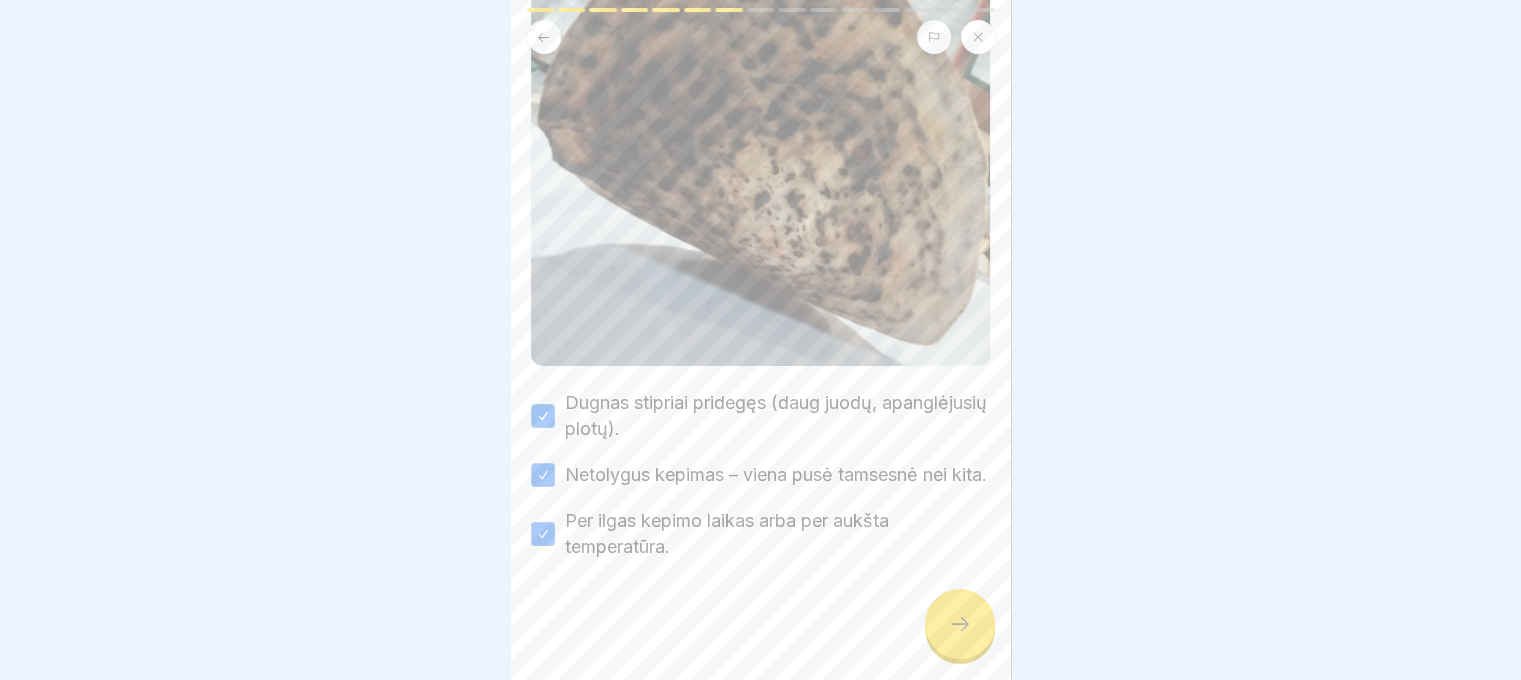 click 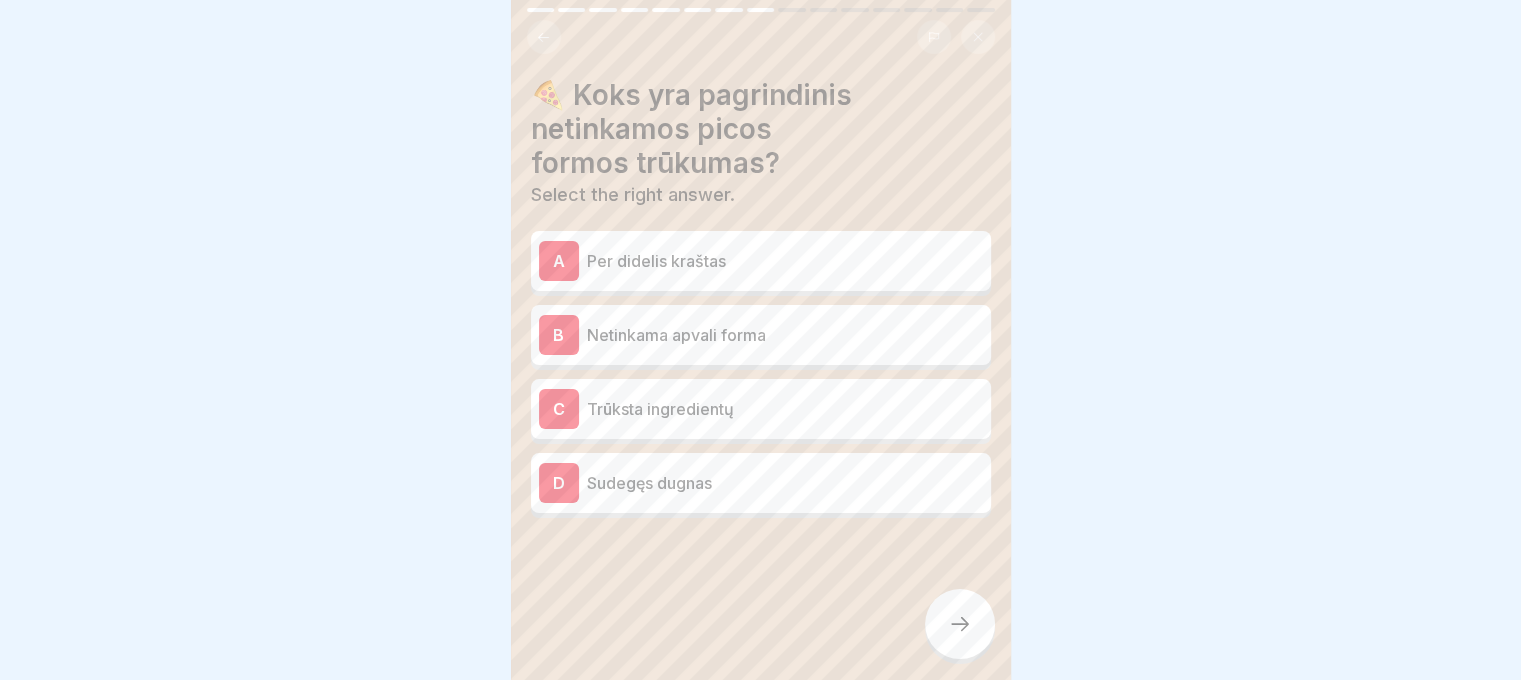 click on "Per didelis kraštas" at bounding box center [785, 261] 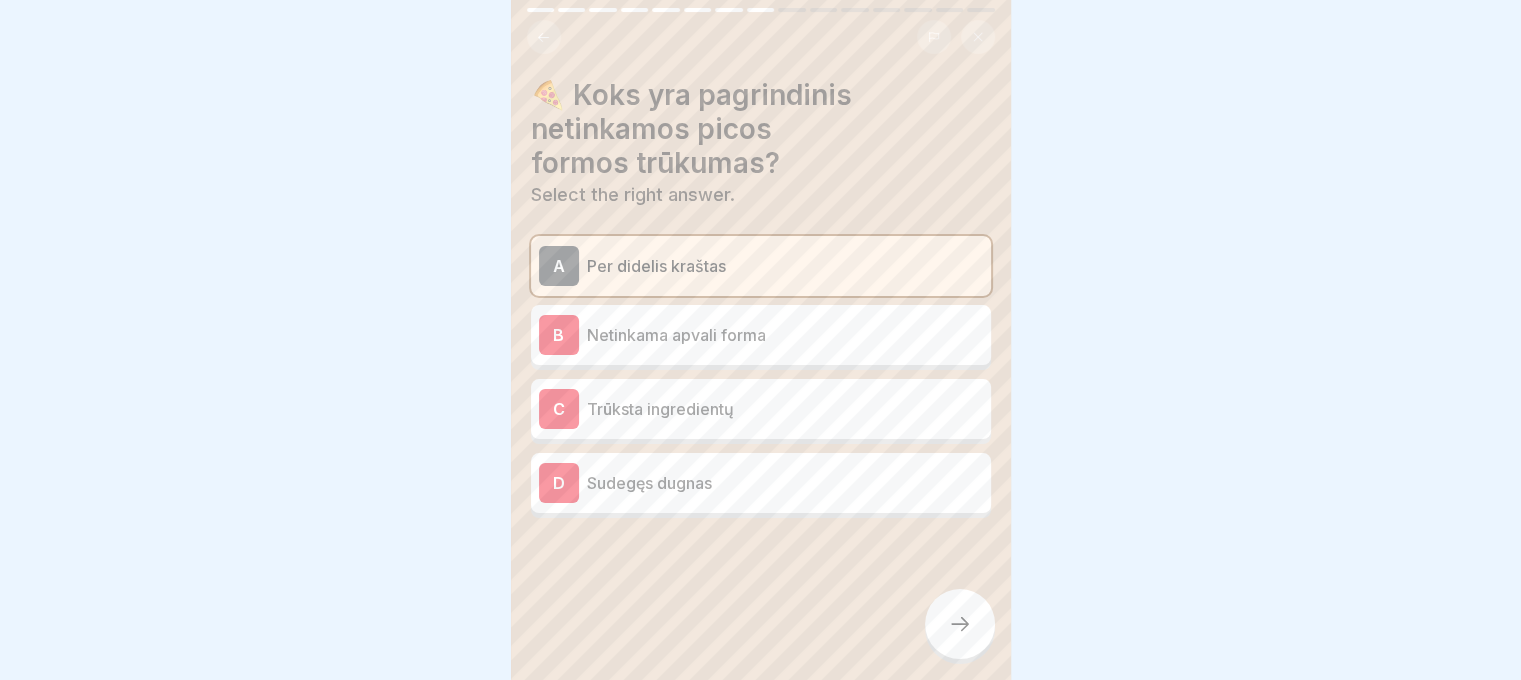 click at bounding box center [960, 624] 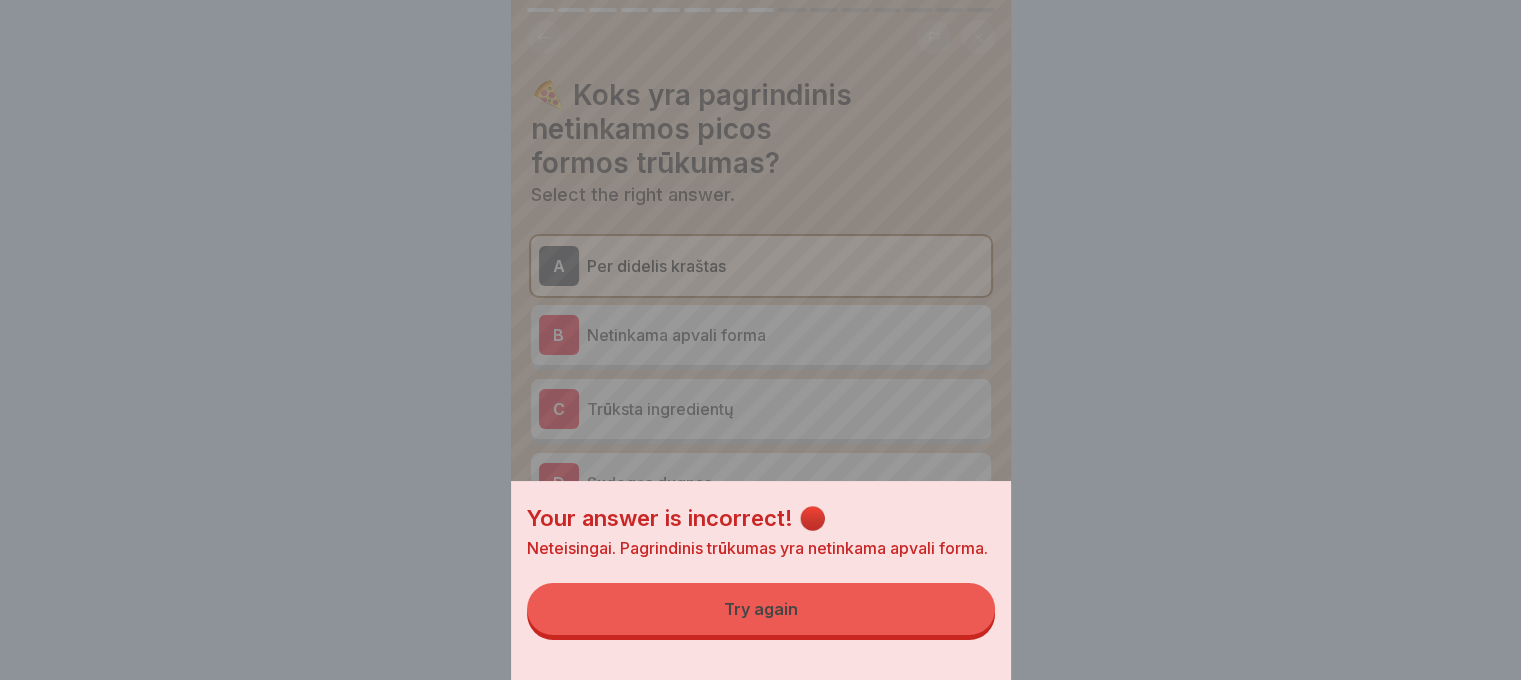 click on "Try again" at bounding box center (761, 609) 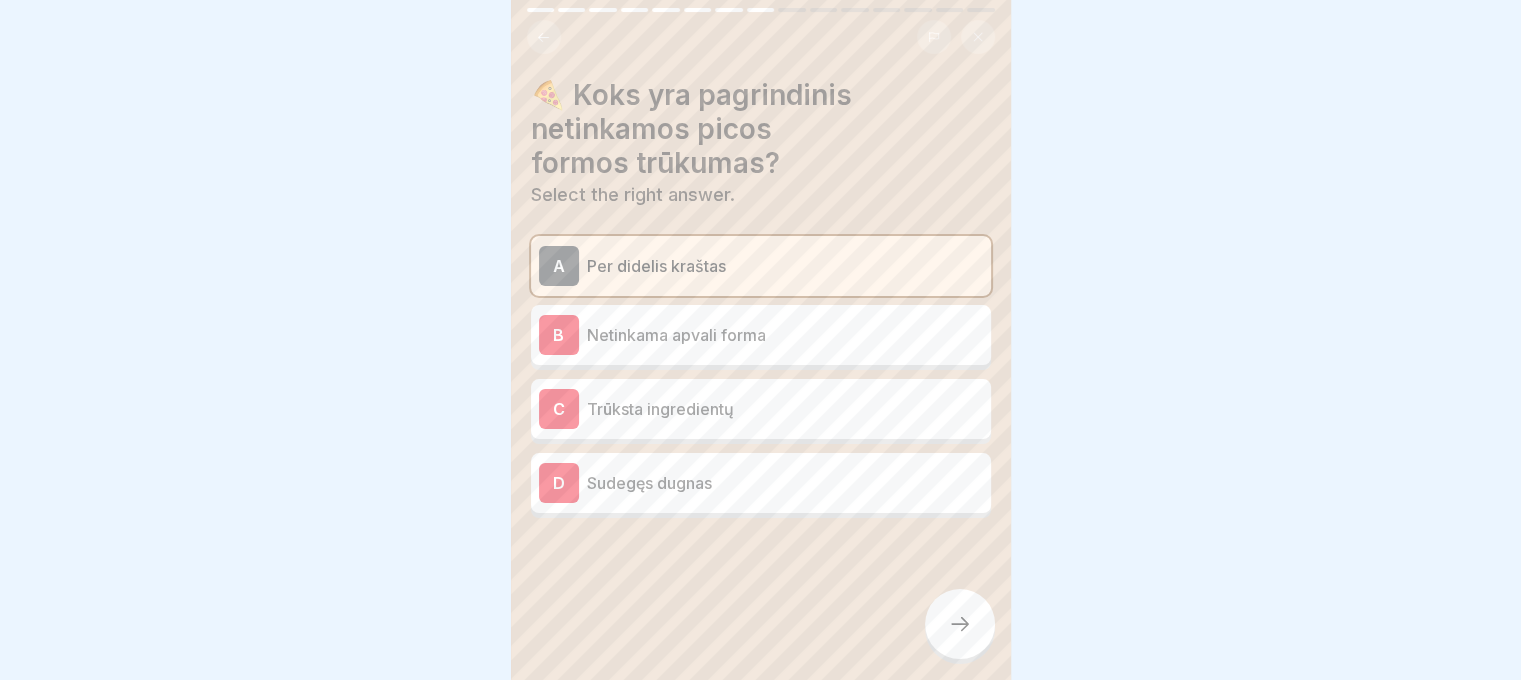 click on "Netinkama apvali forma" at bounding box center (785, 335) 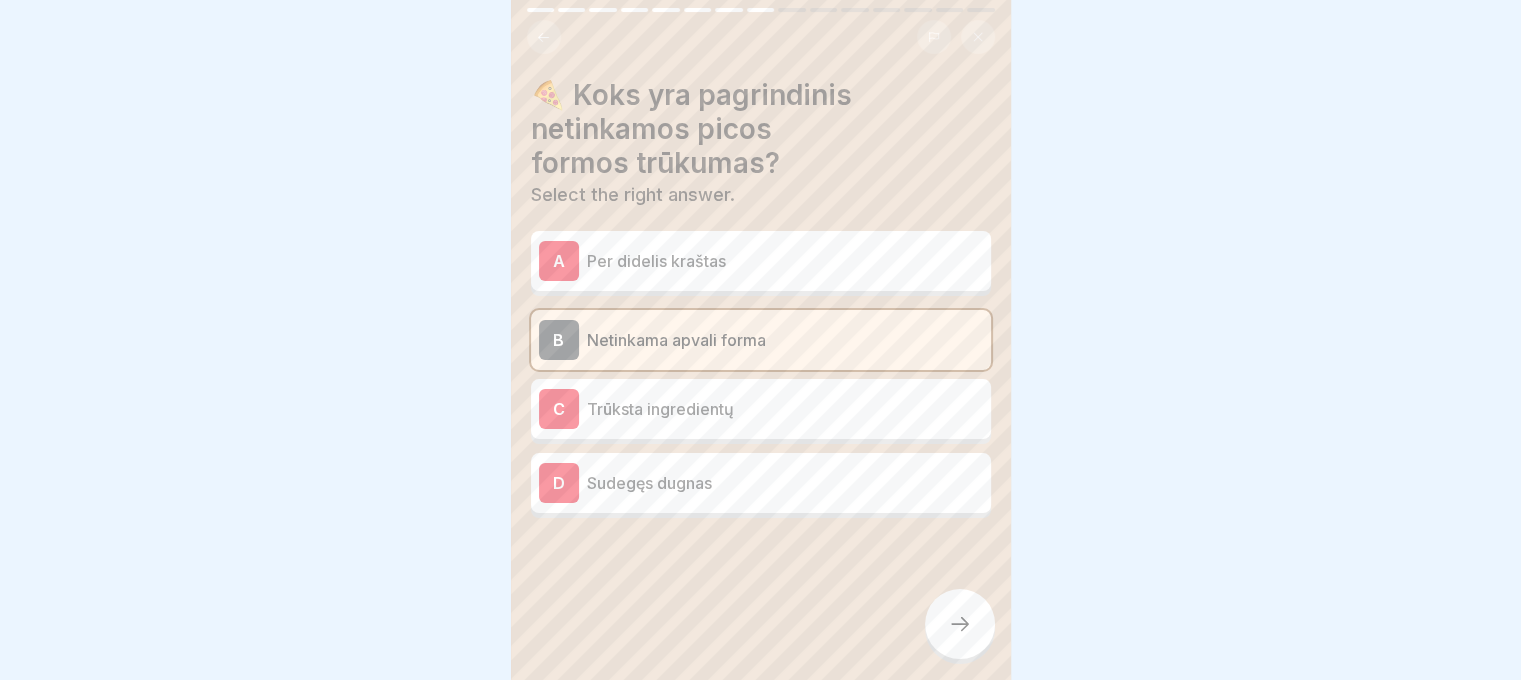 click at bounding box center [960, 624] 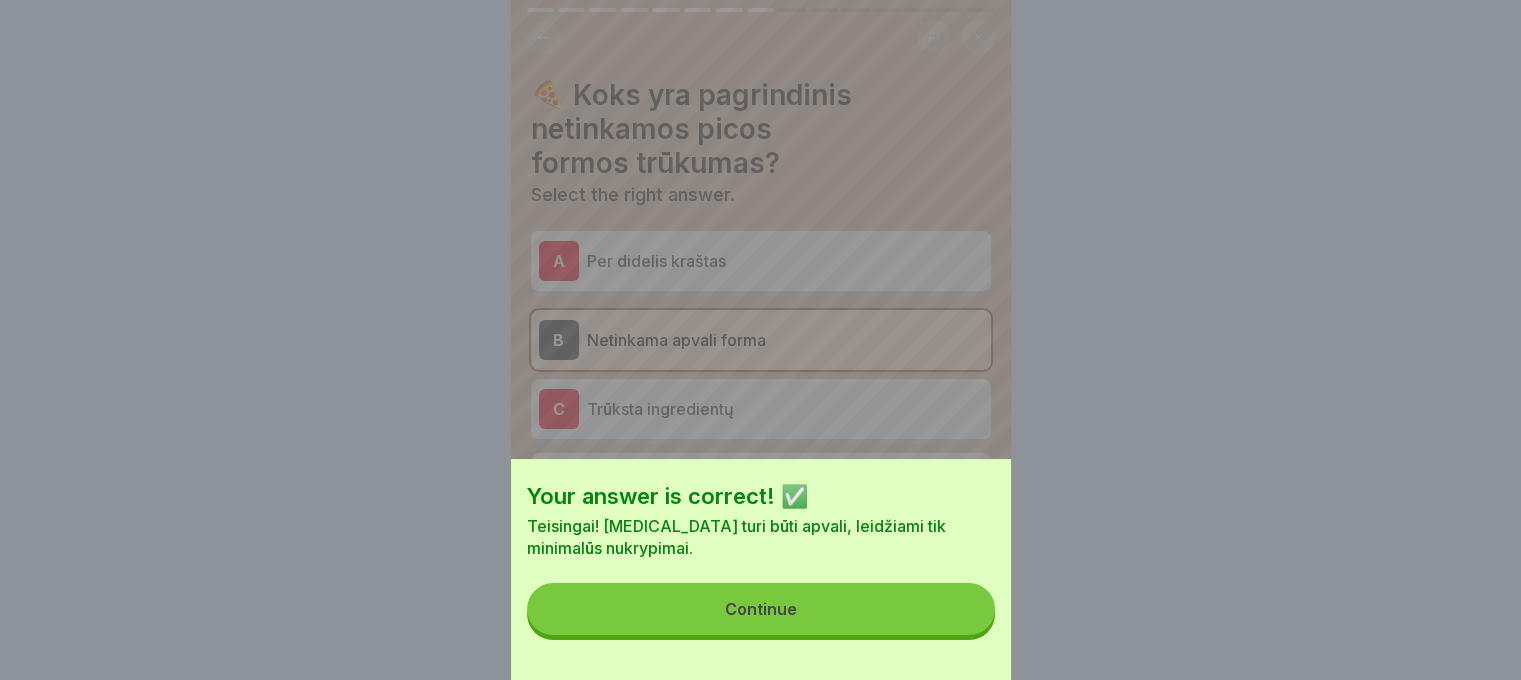 click on "Continue" at bounding box center [761, 609] 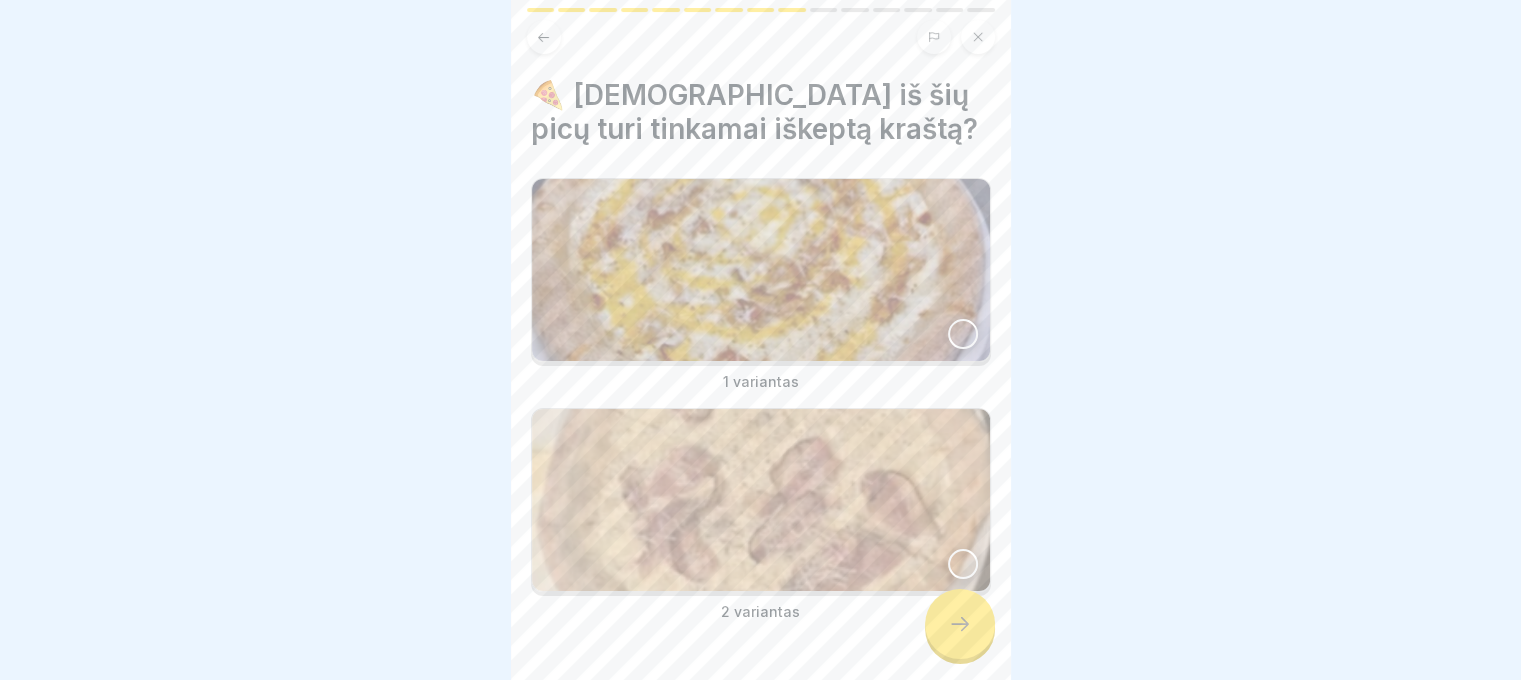 click at bounding box center [963, 334] 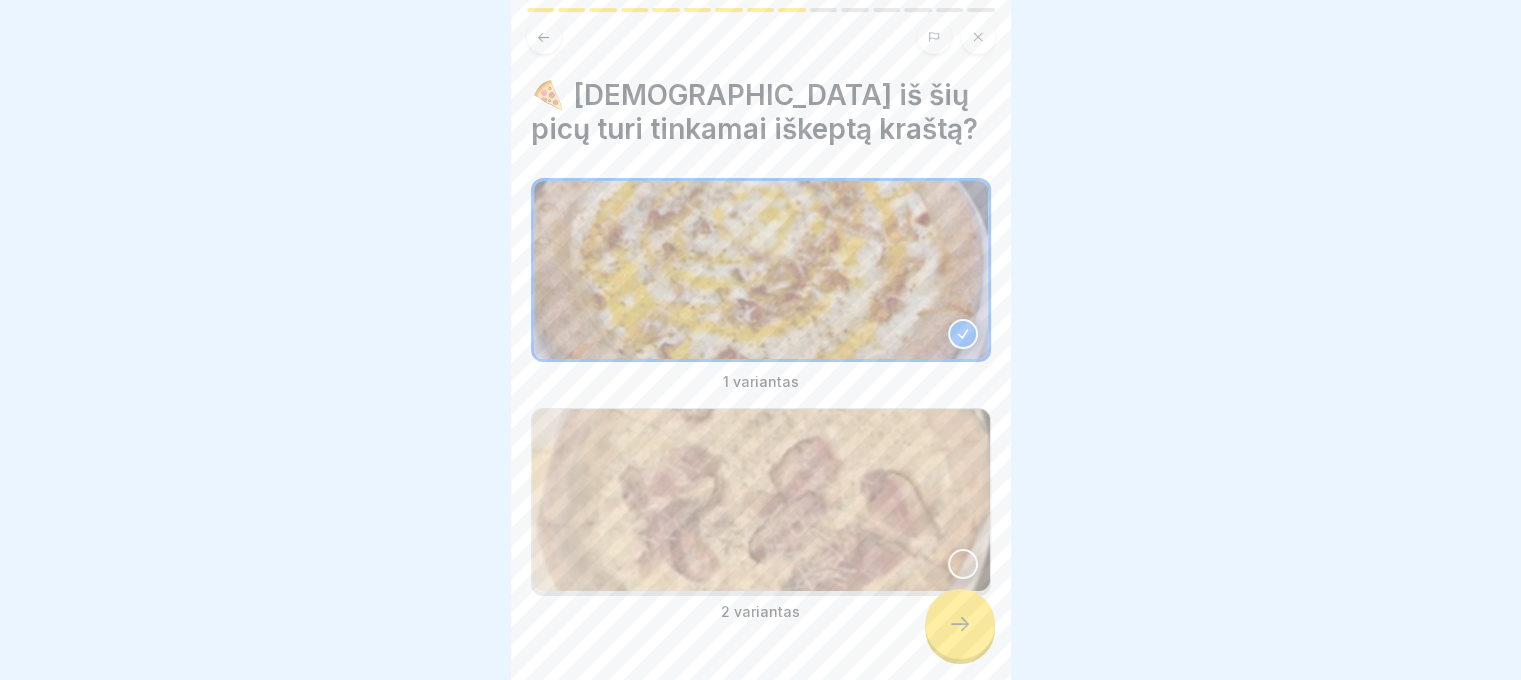 click 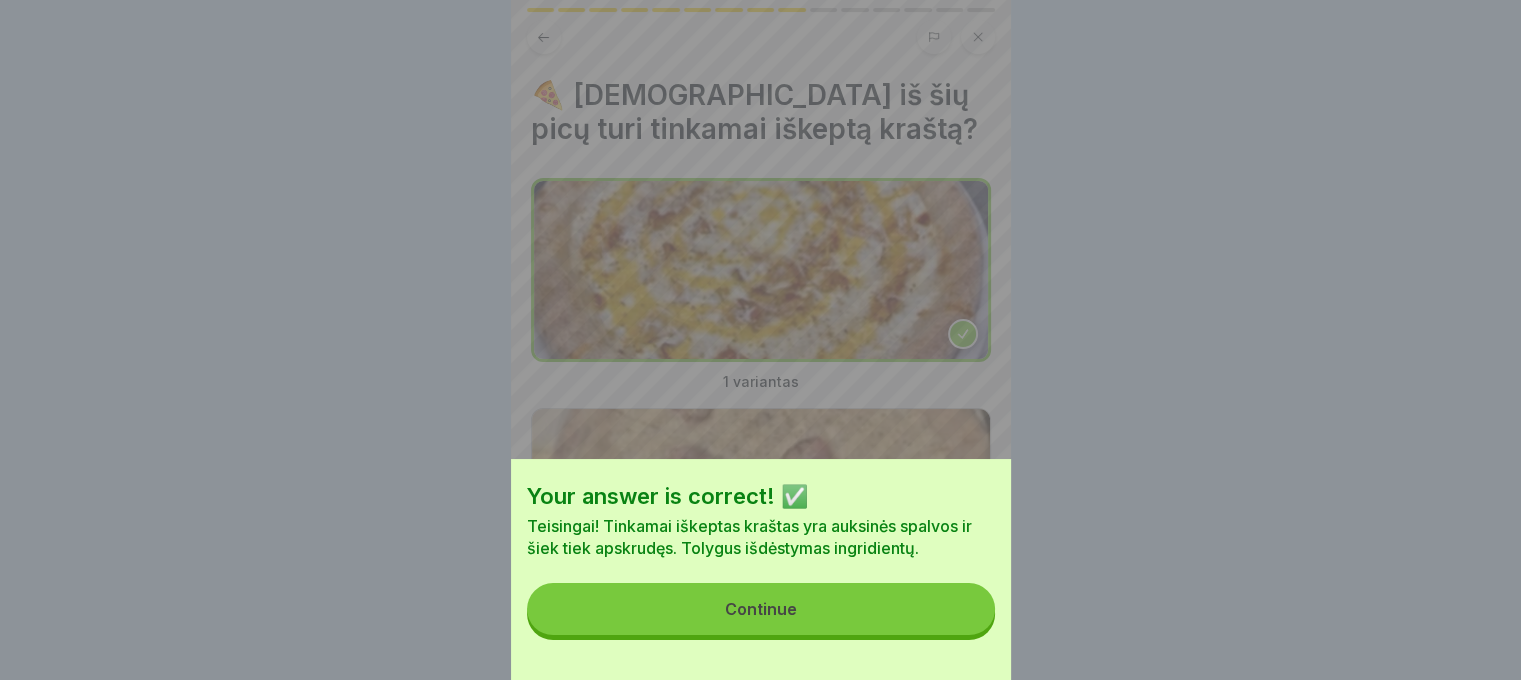 click on "Continue" at bounding box center [761, 609] 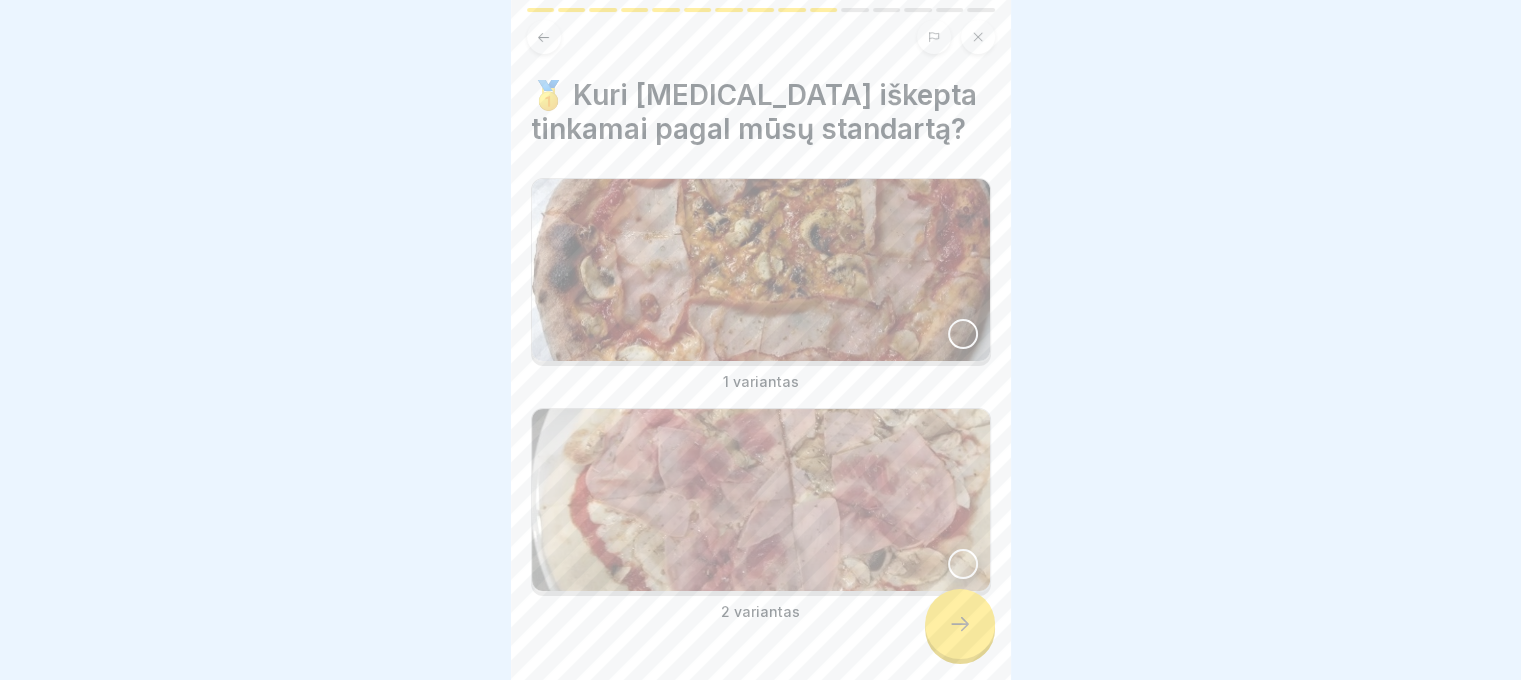 click at bounding box center [963, 334] 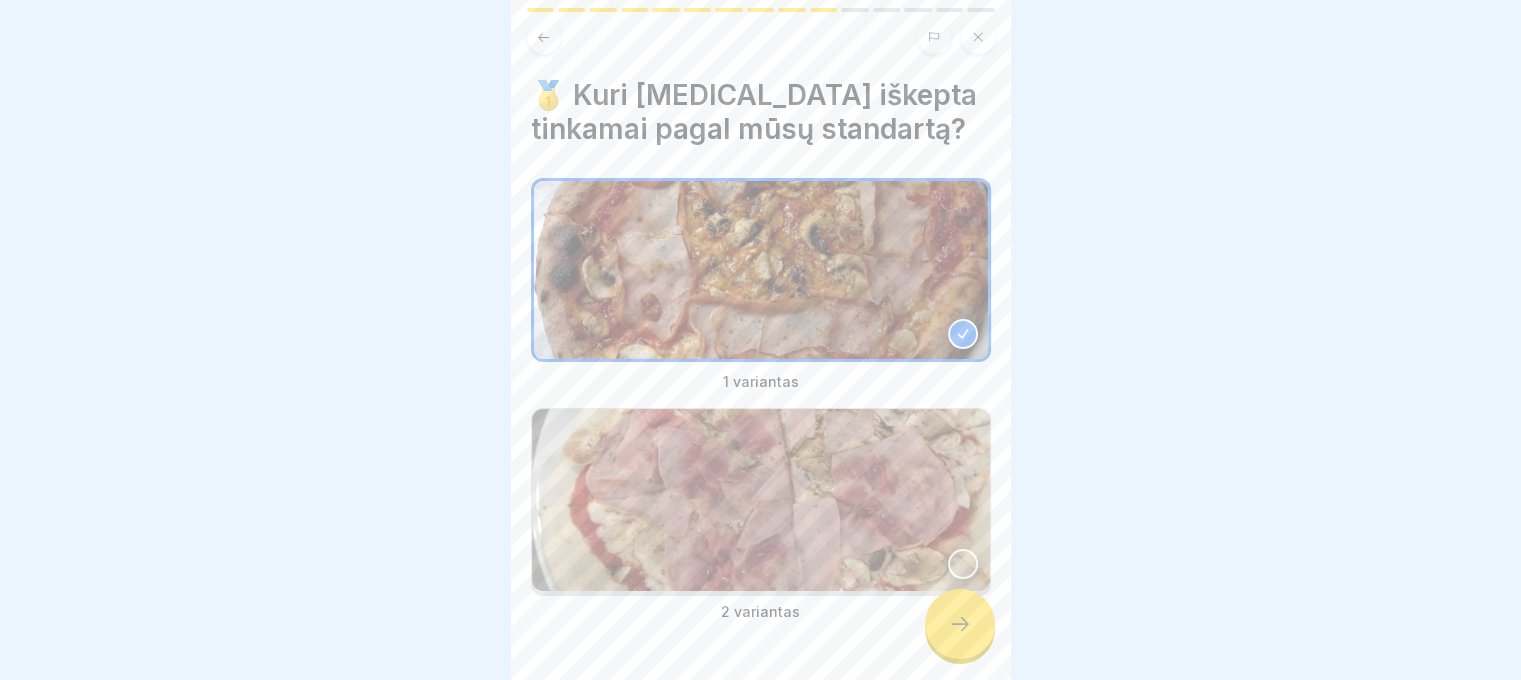 click 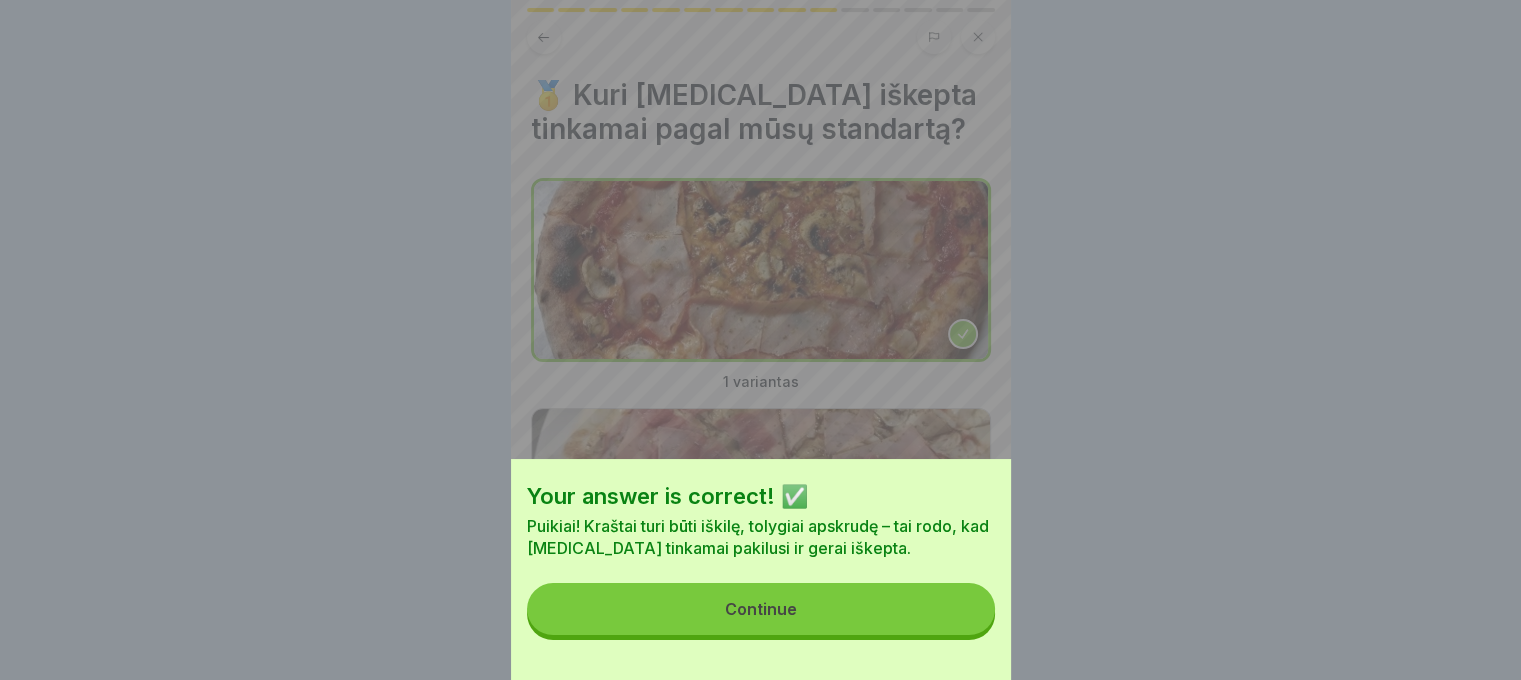 click on "Continue" at bounding box center (761, 609) 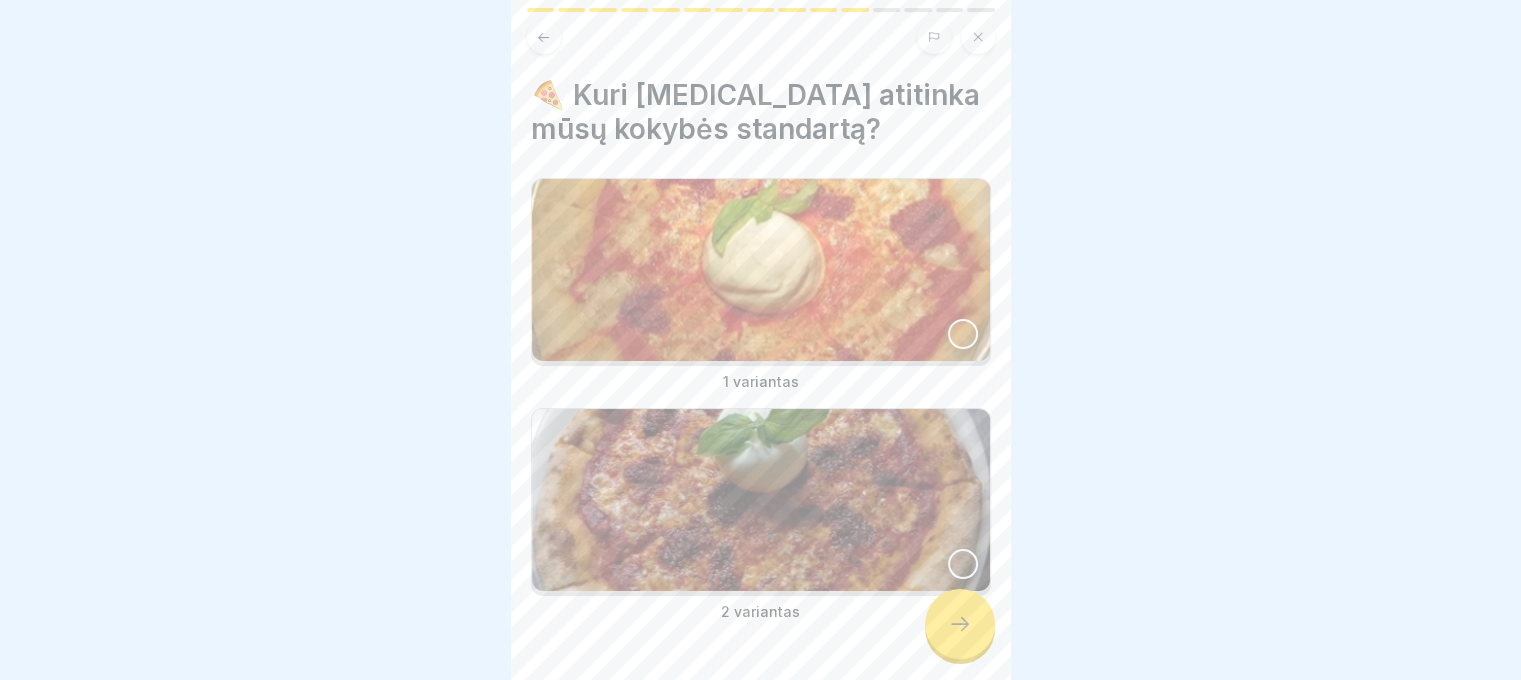 click at bounding box center (963, 564) 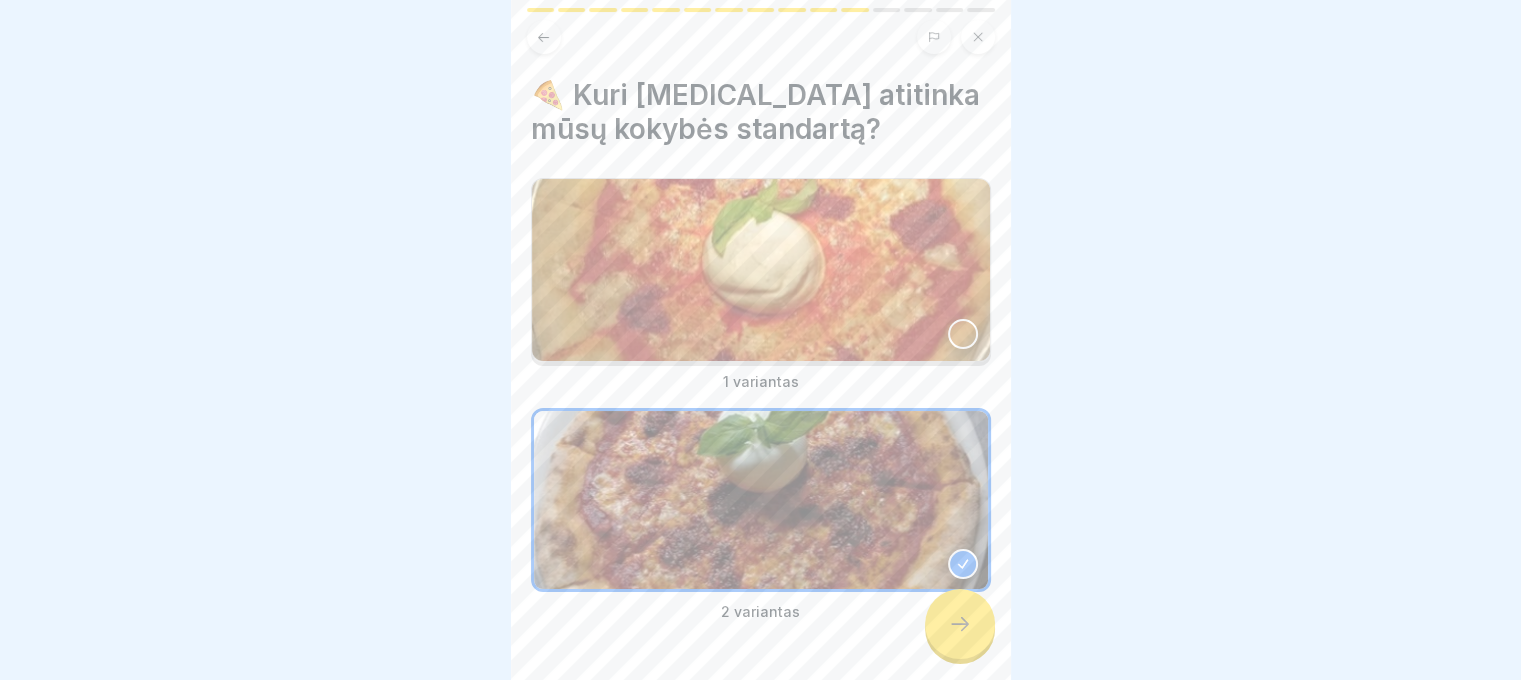 click 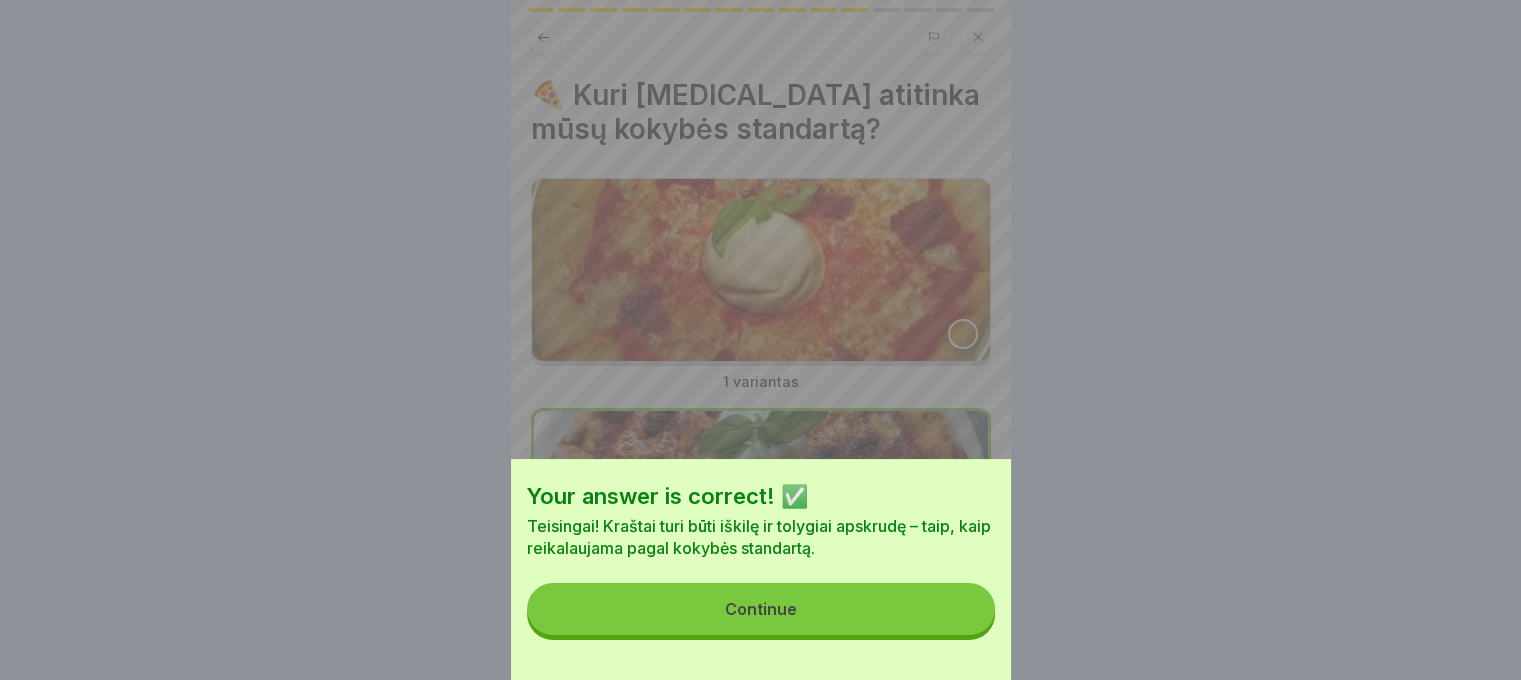 click on "Continue" at bounding box center (761, 609) 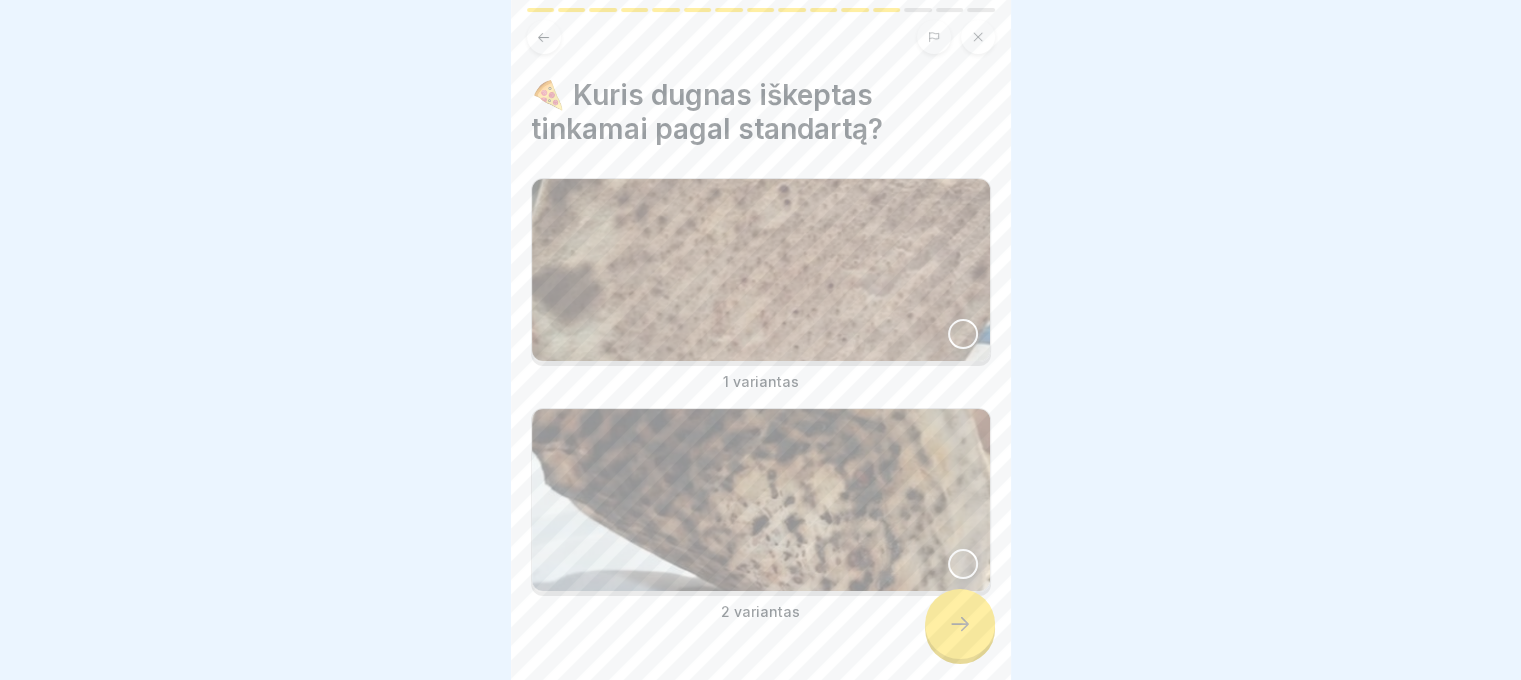 click at bounding box center (963, 334) 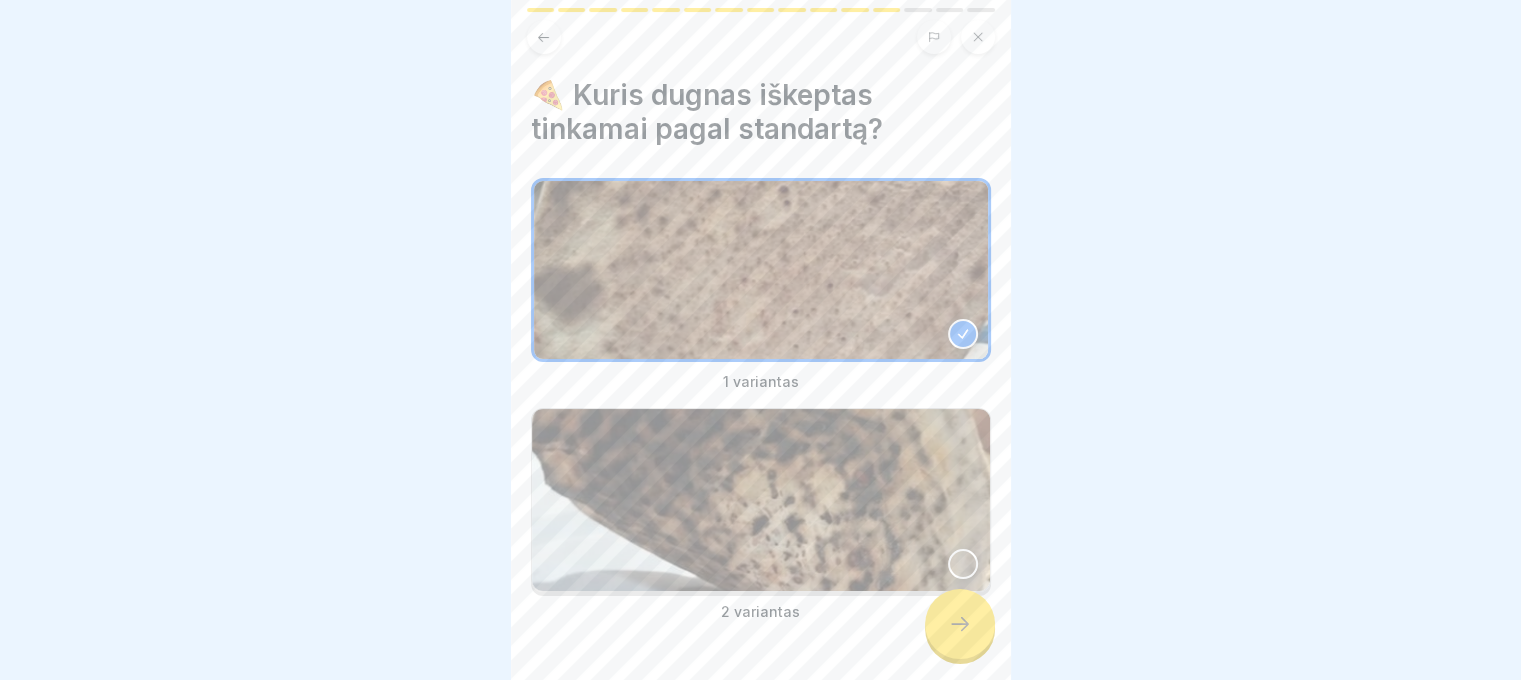 click 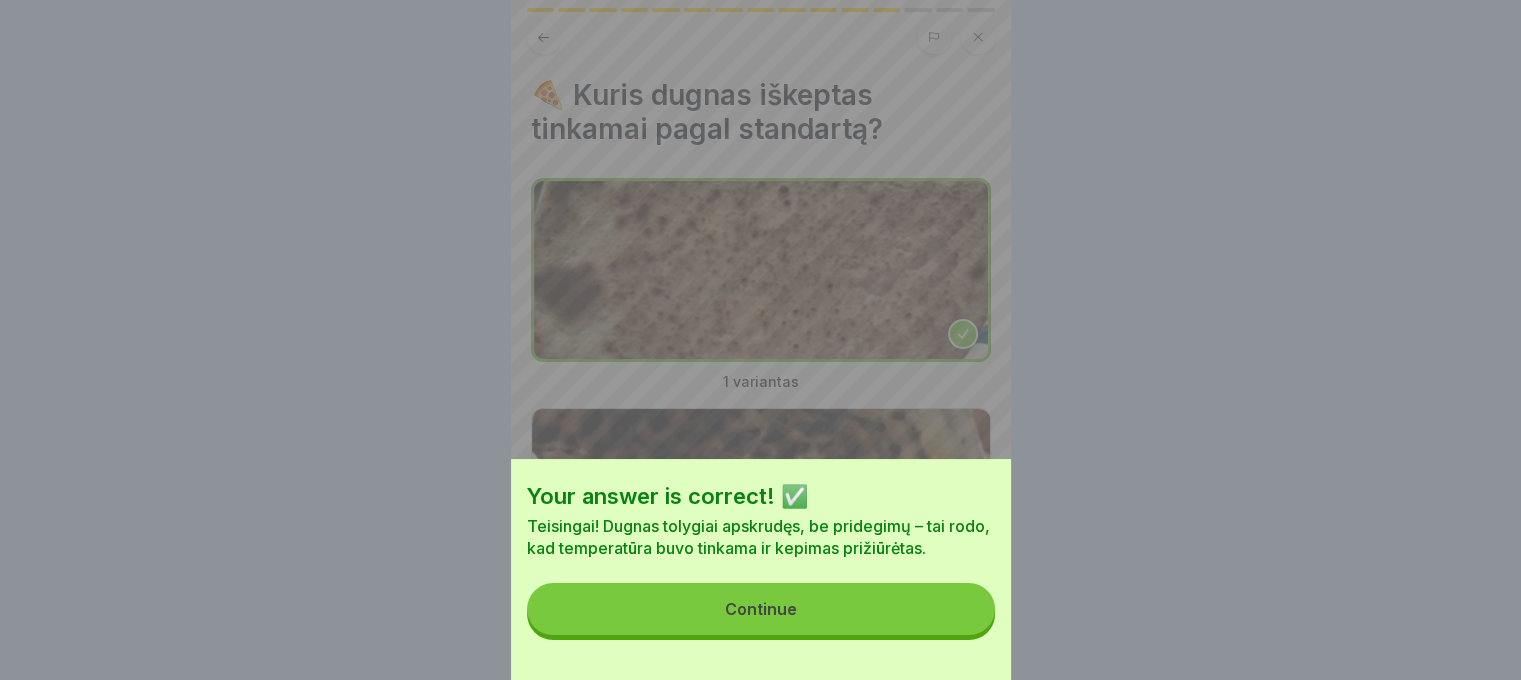 drag, startPoint x: 964, startPoint y: 612, endPoint x: 959, endPoint y: 630, distance: 18.681541 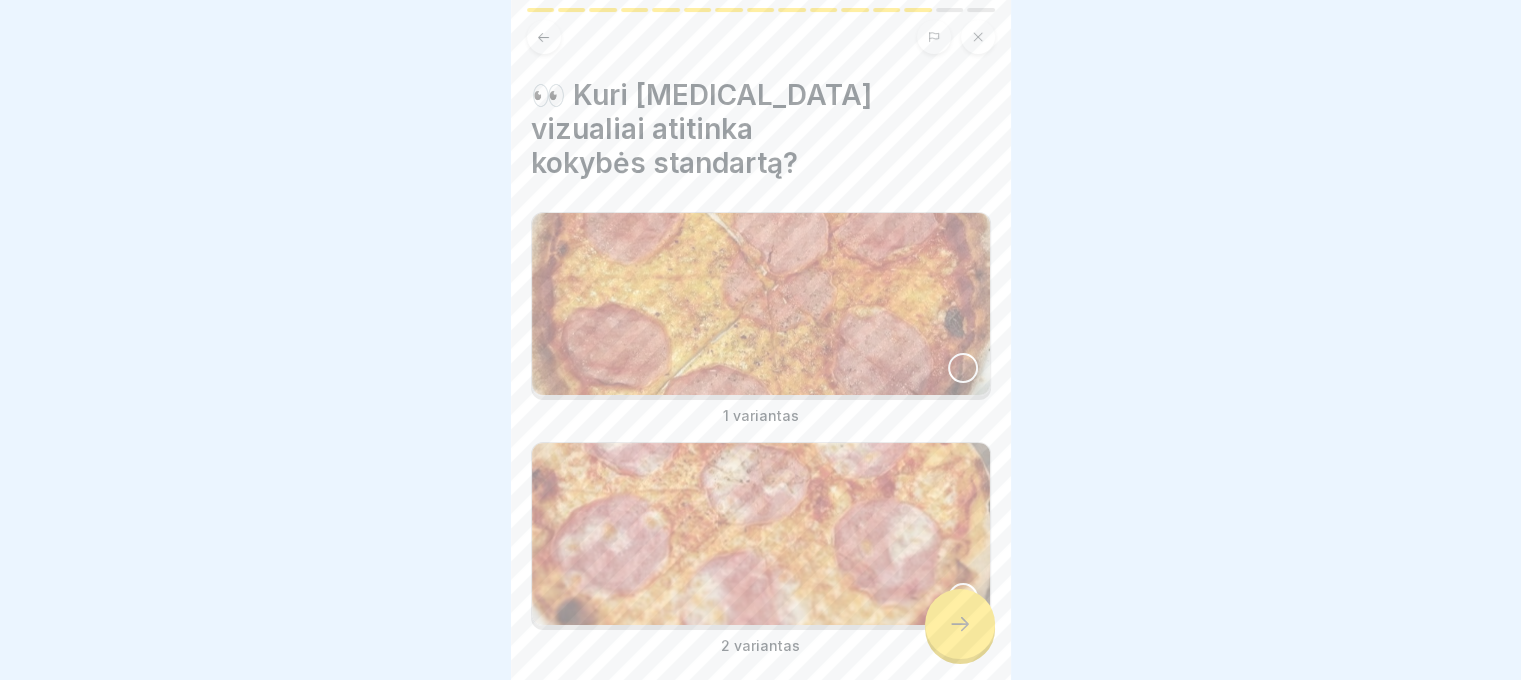 click at bounding box center (963, 368) 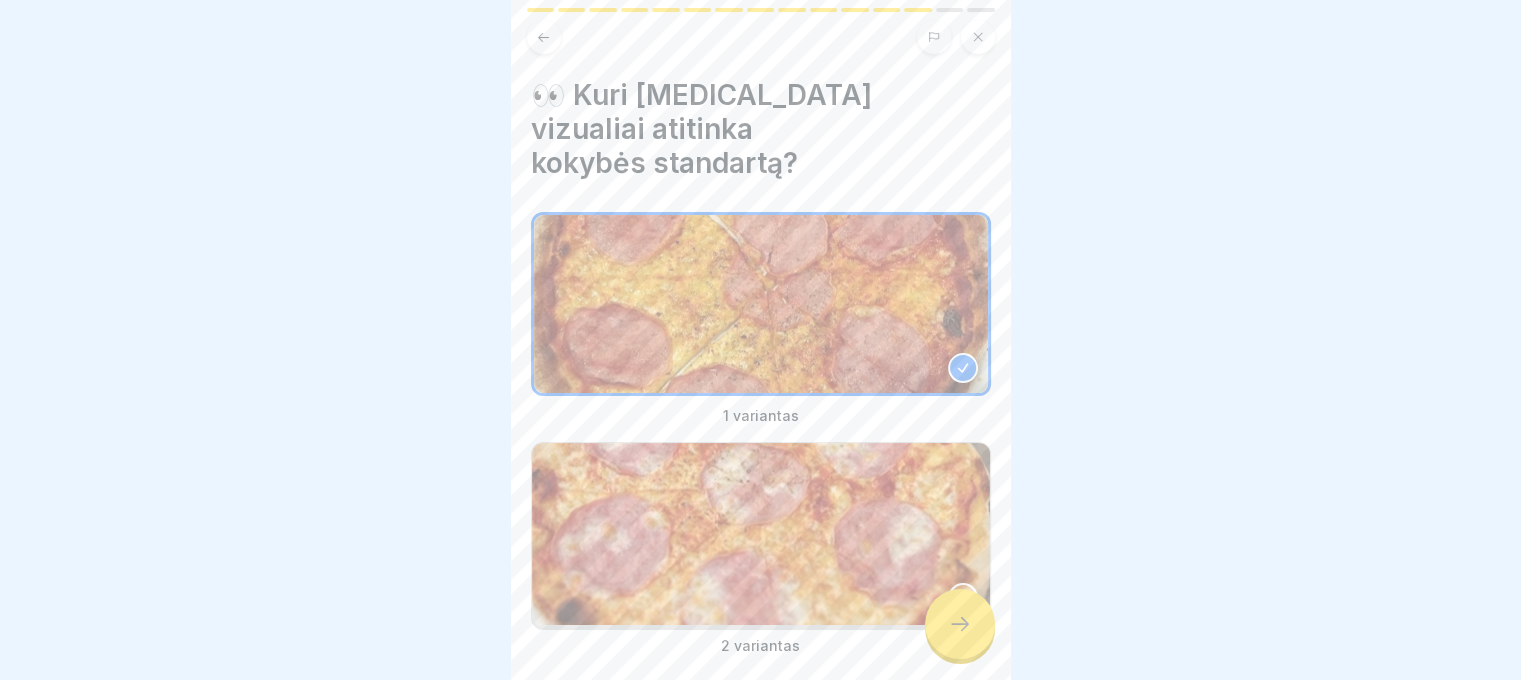 click at bounding box center (963, 368) 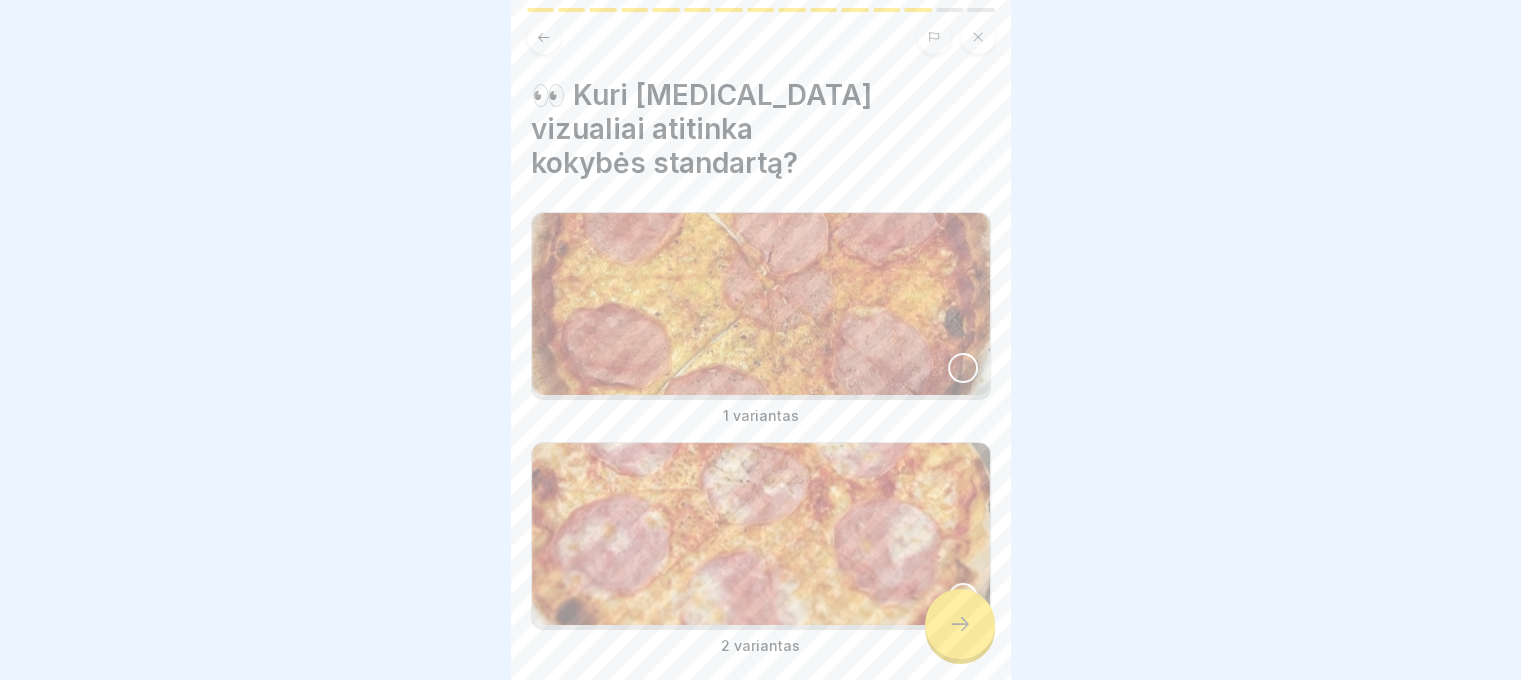 click at bounding box center [963, 598] 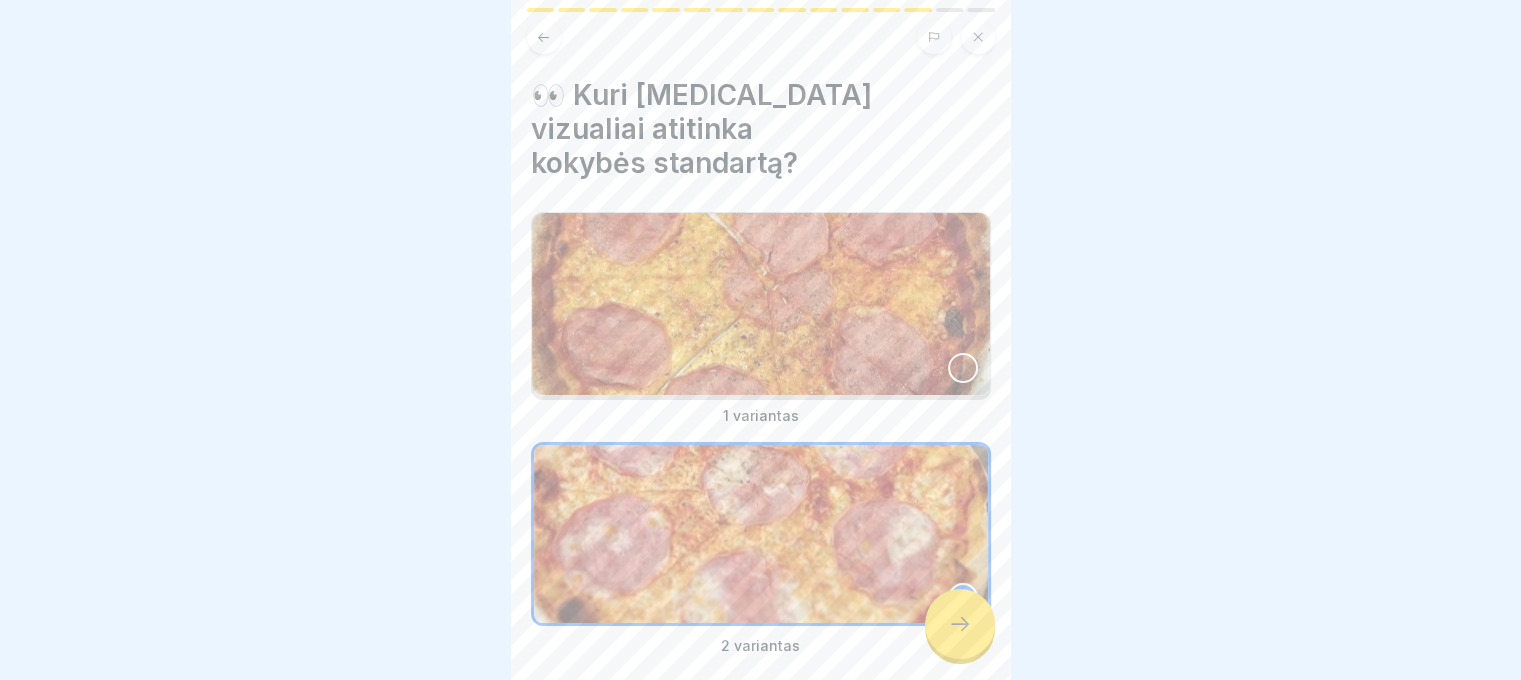 click 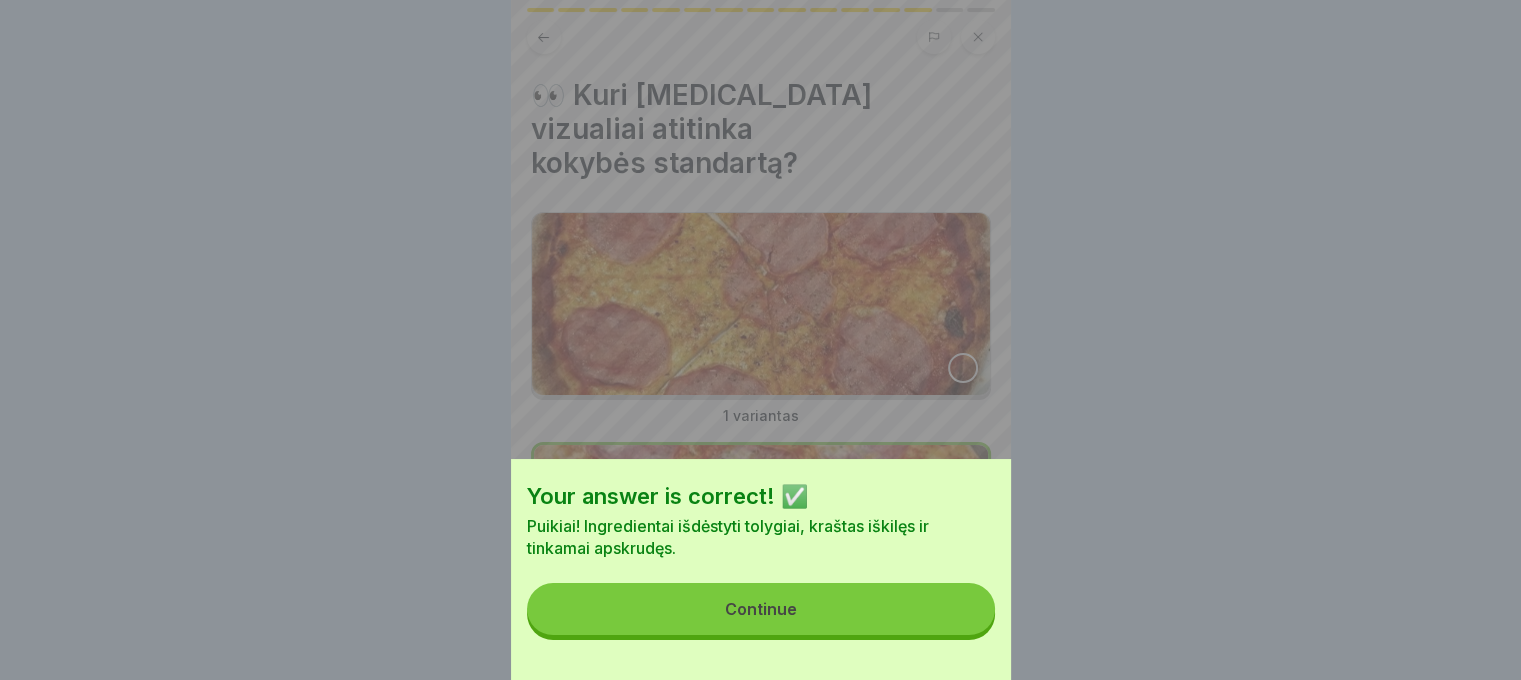 click on "Continue" at bounding box center [761, 609] 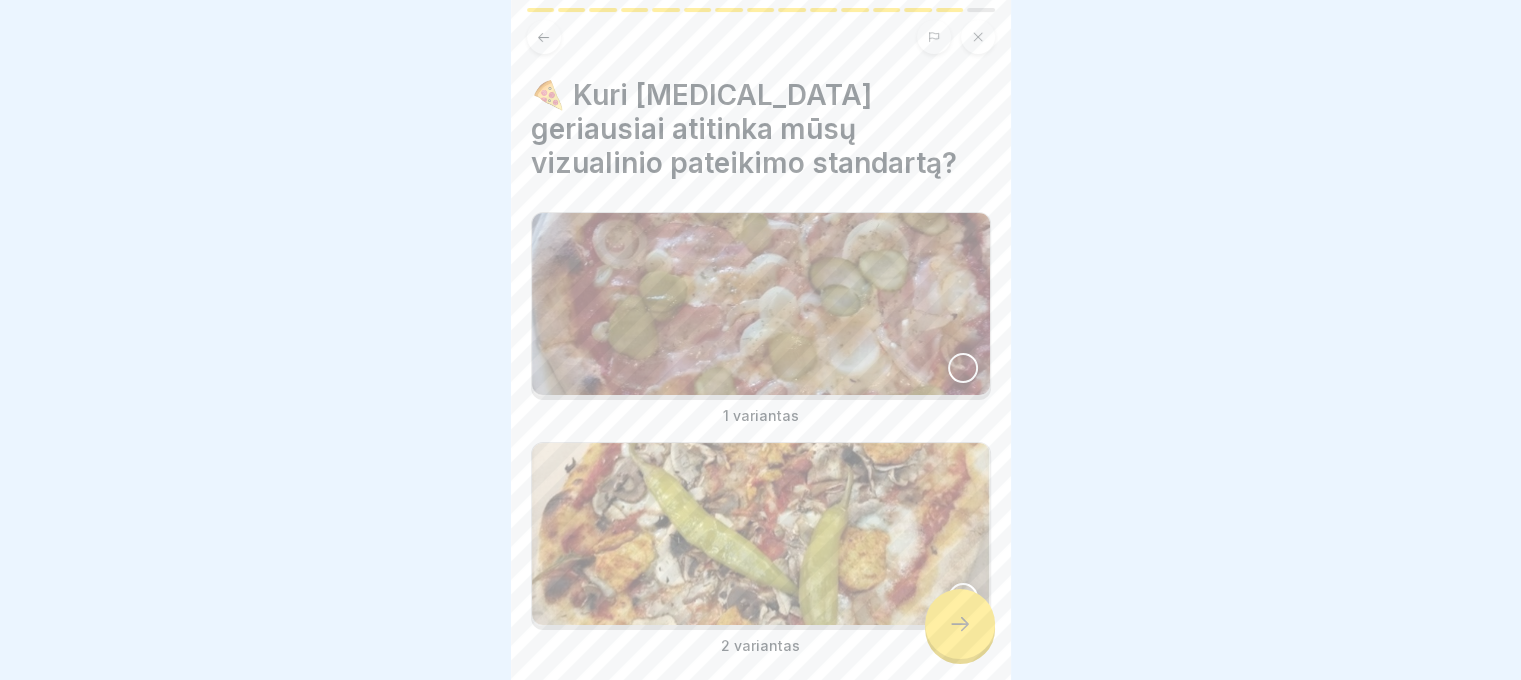 click at bounding box center [963, 368] 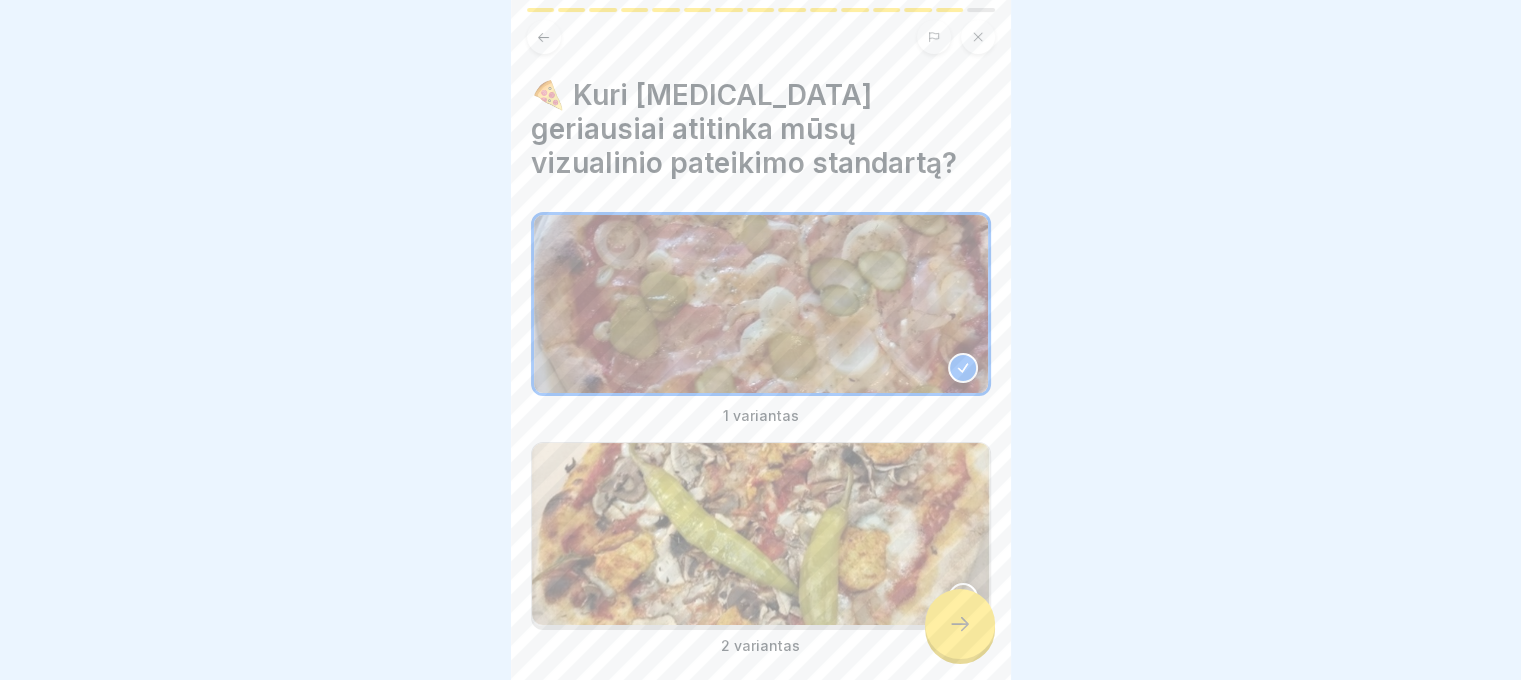 click 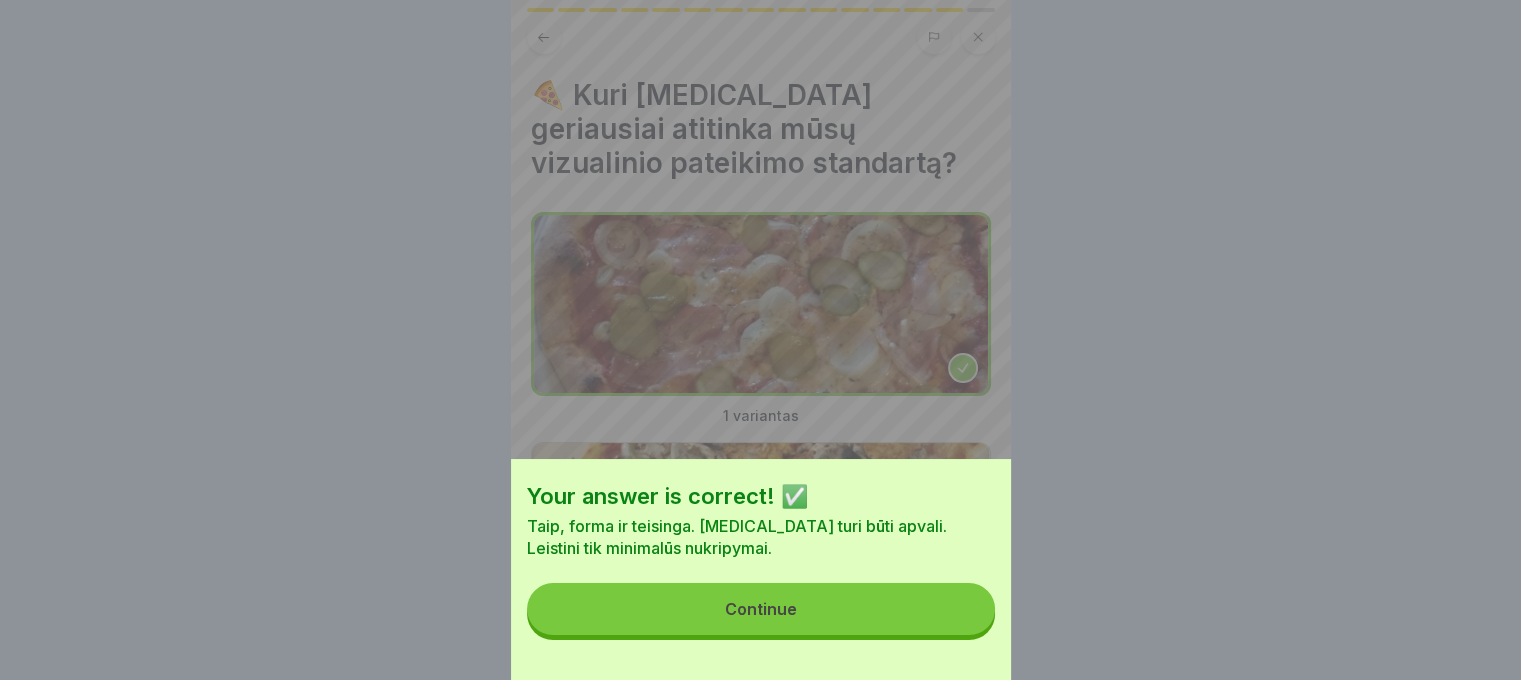 click on "Continue" at bounding box center (761, 609) 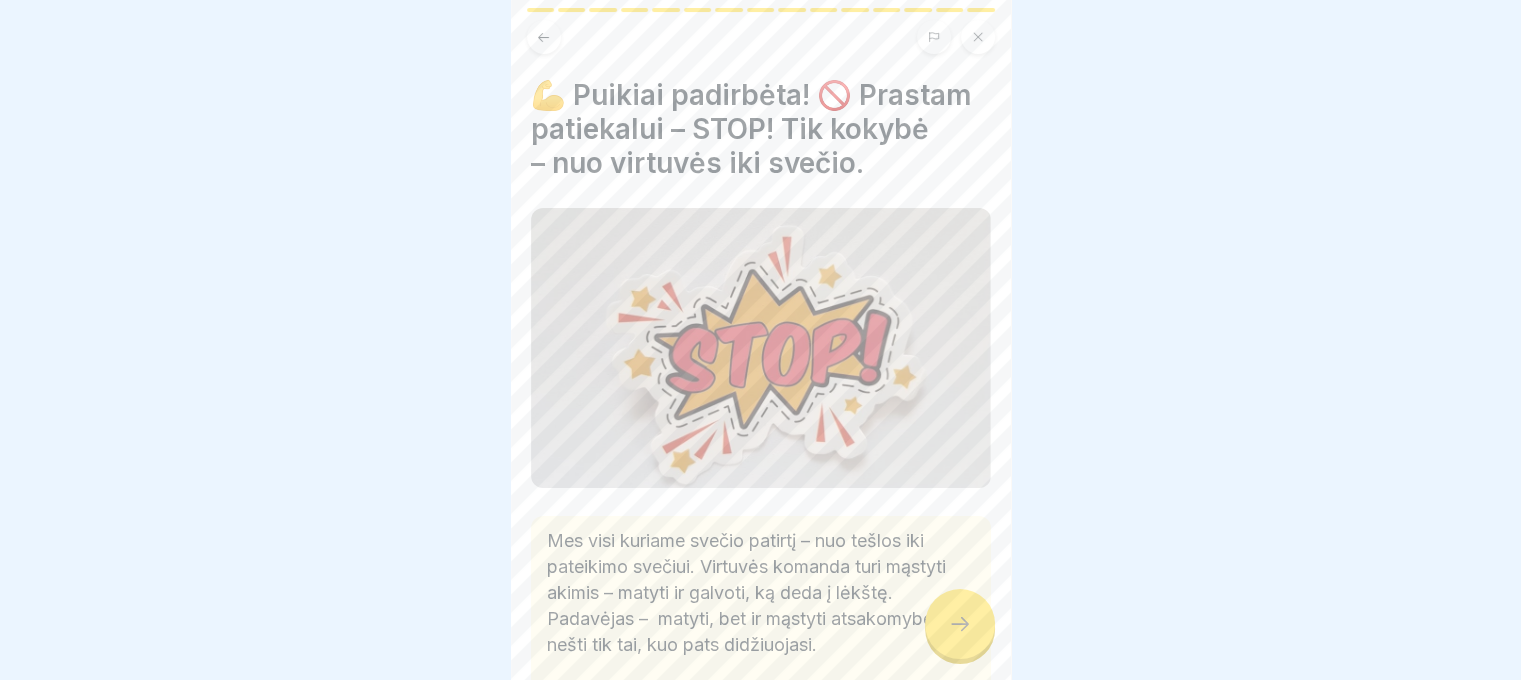 click at bounding box center [960, 624] 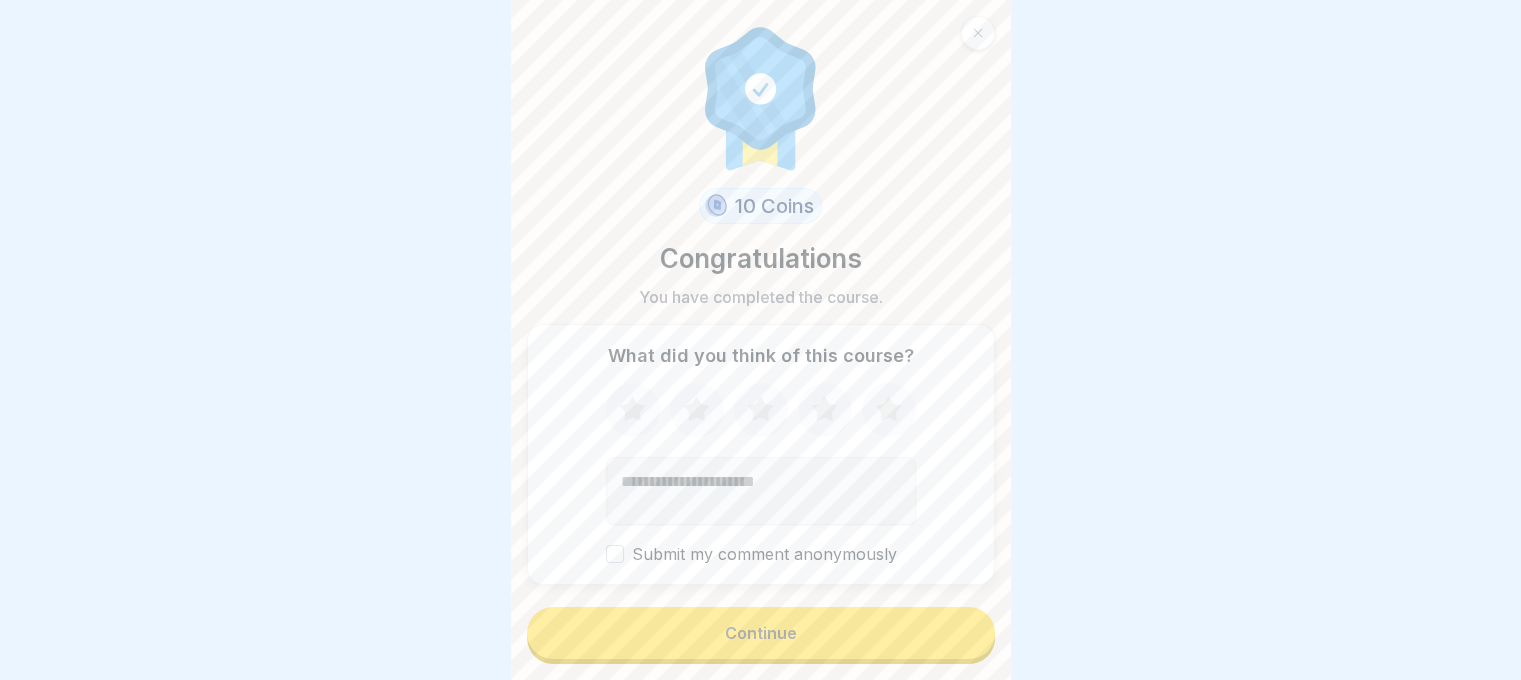 click on "Continue" at bounding box center (761, 633) 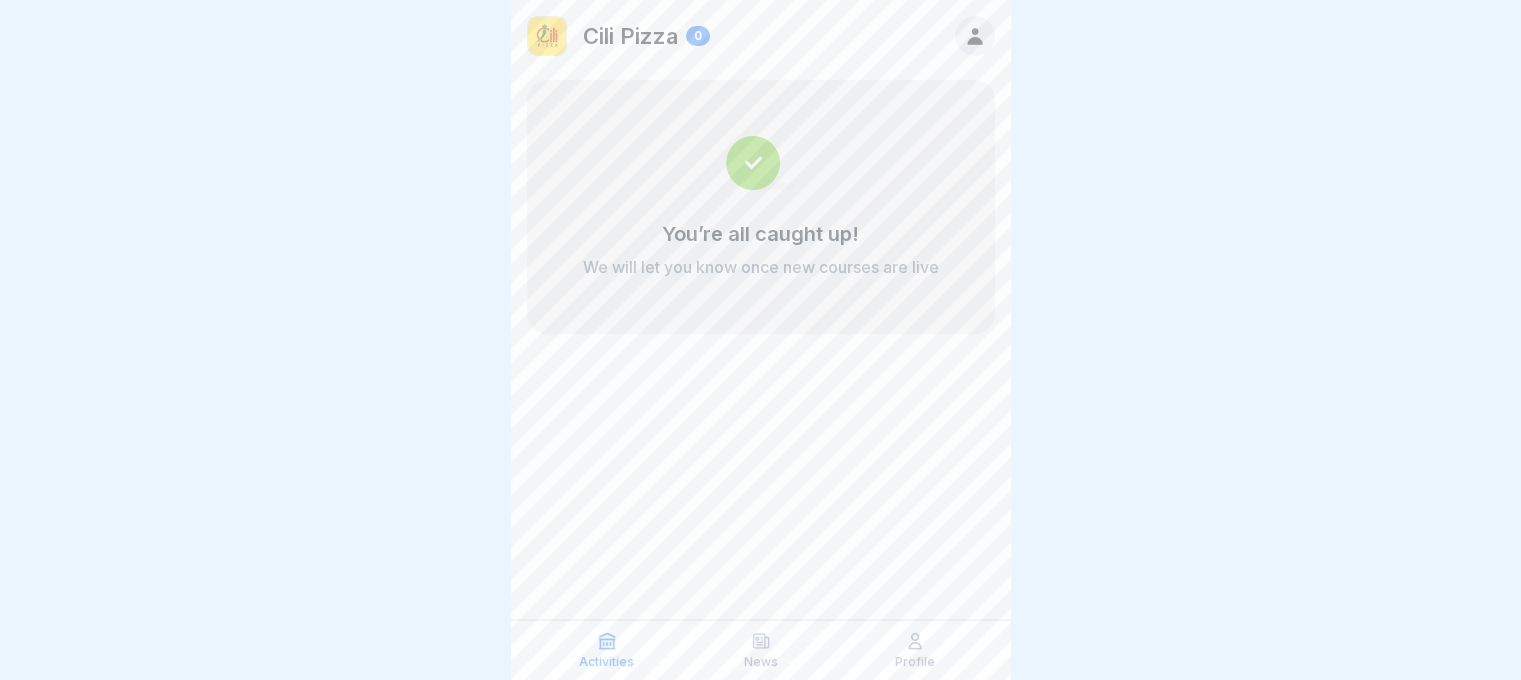 scroll, scrollTop: 0, scrollLeft: 0, axis: both 